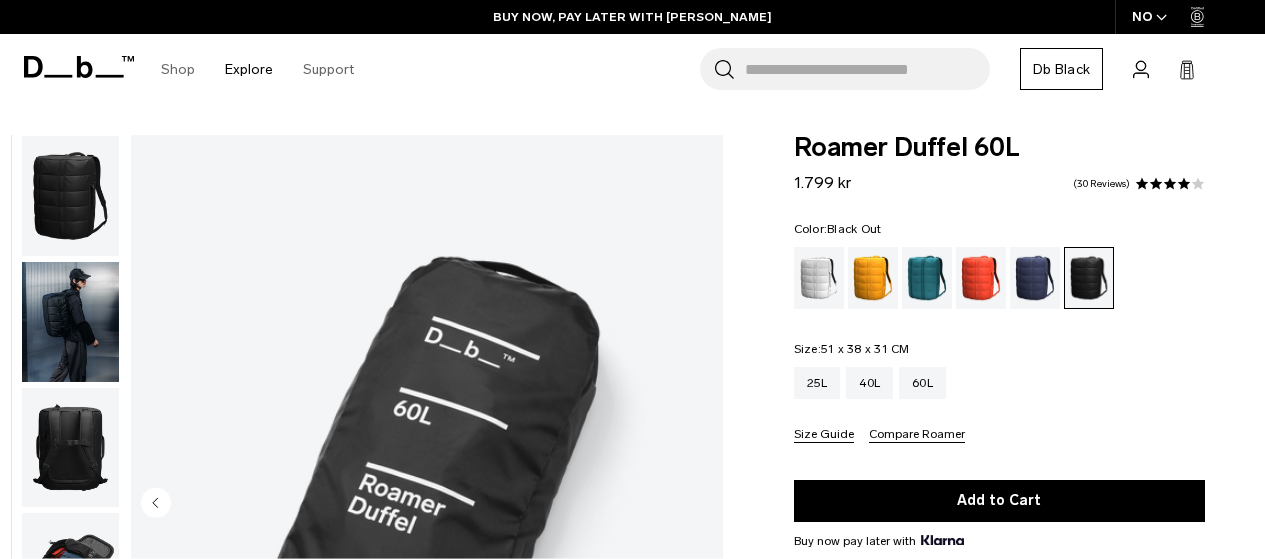 scroll, scrollTop: 0, scrollLeft: 0, axis: both 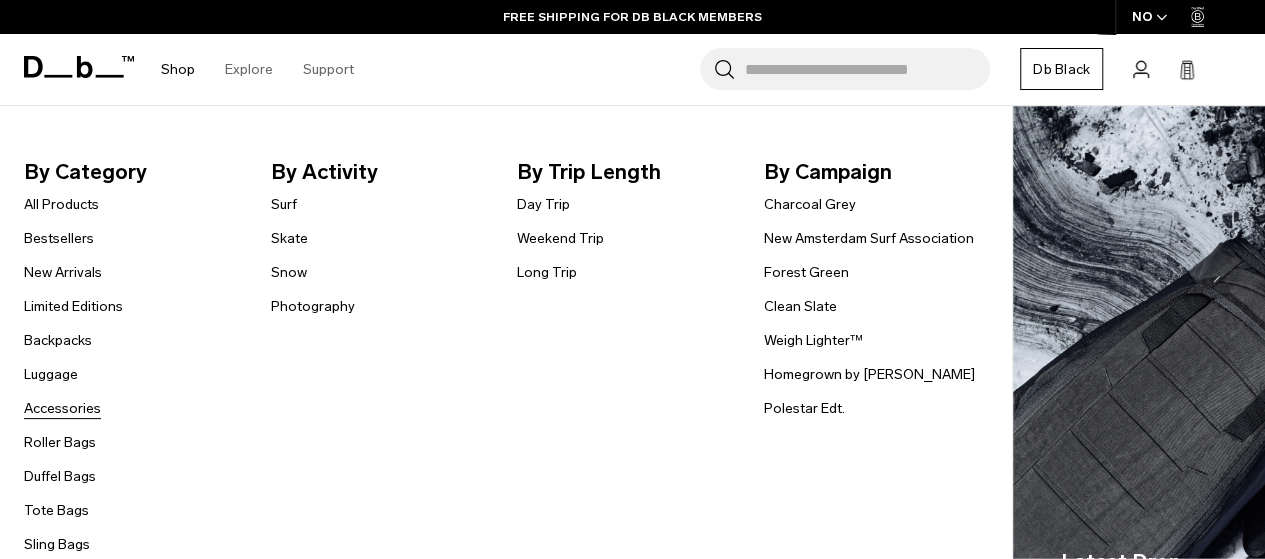 click on "Accessories" at bounding box center [62, 408] 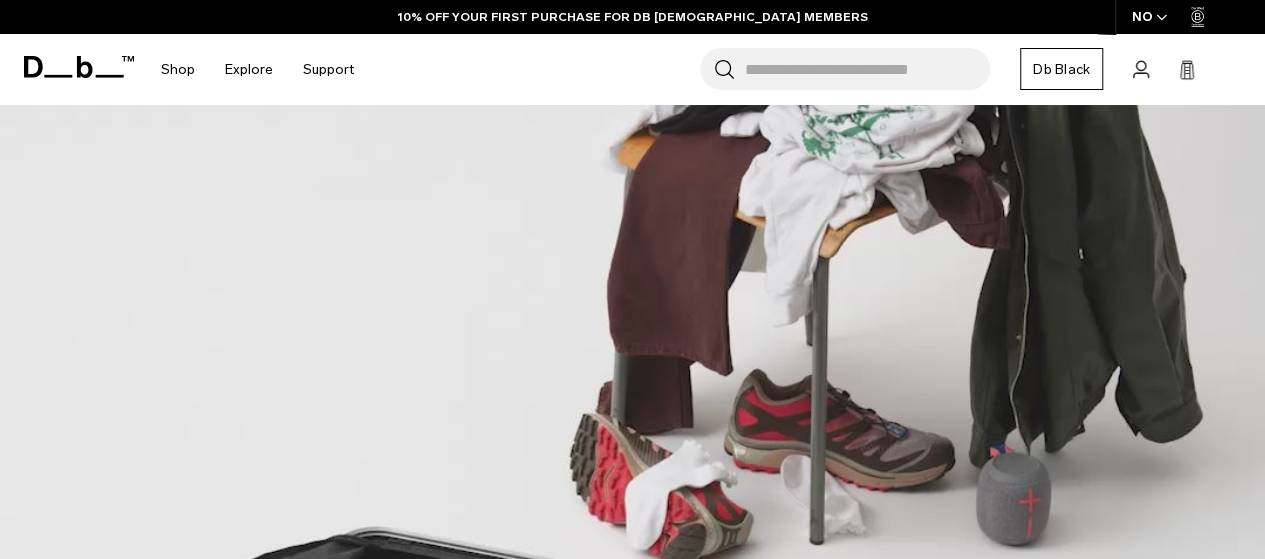 scroll, scrollTop: 389, scrollLeft: 0, axis: vertical 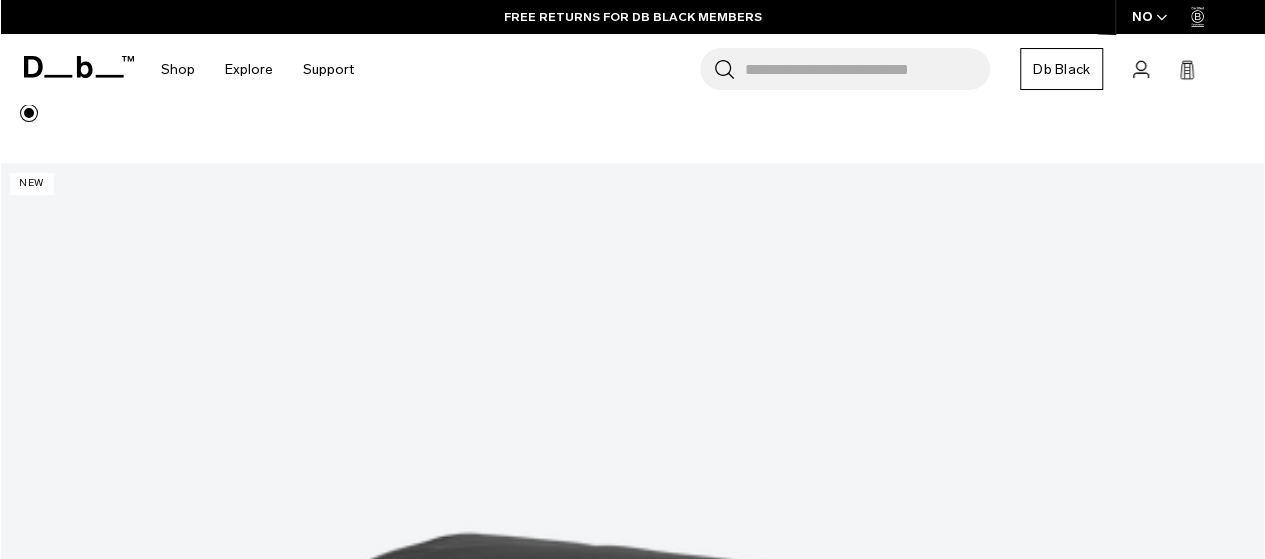 click at bounding box center (632, 44441) 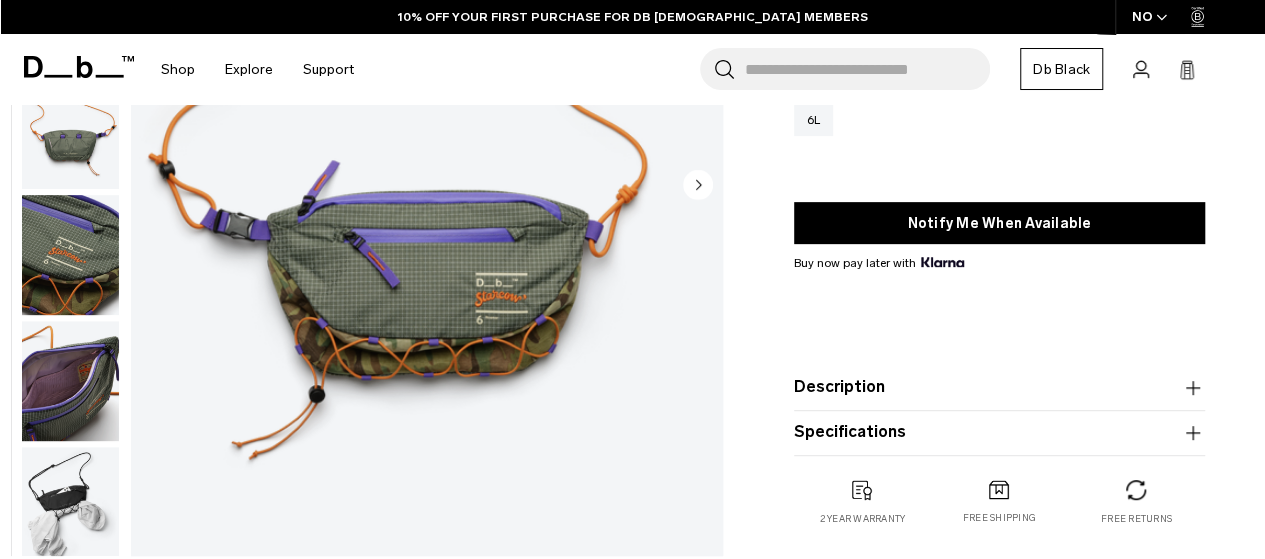 scroll, scrollTop: 318, scrollLeft: 0, axis: vertical 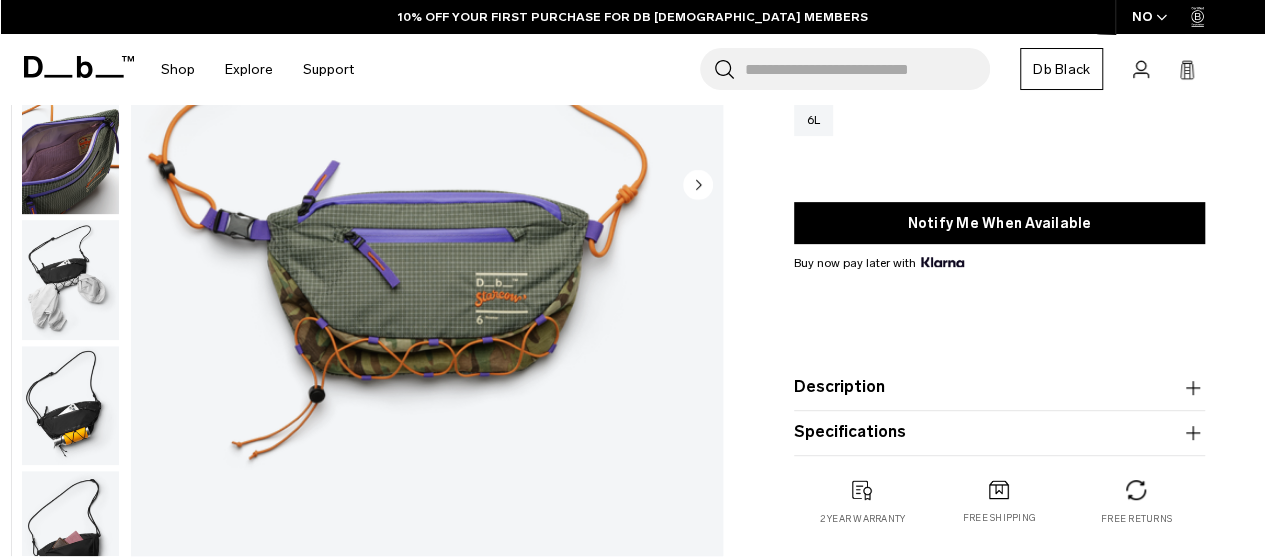 click at bounding box center [70, 280] 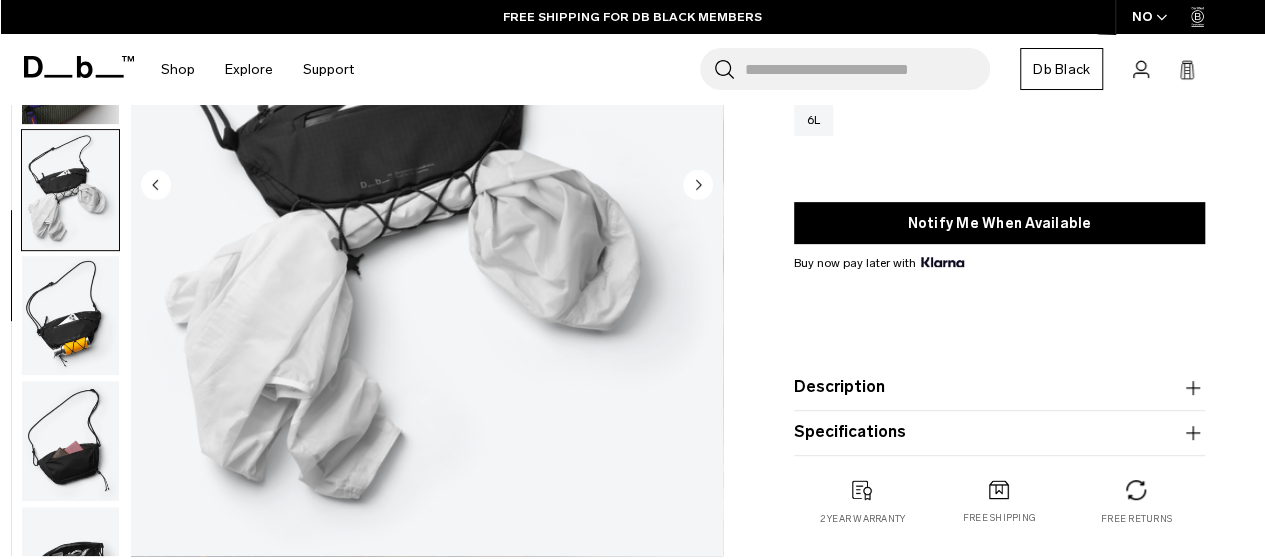 click at bounding box center (70, 316) 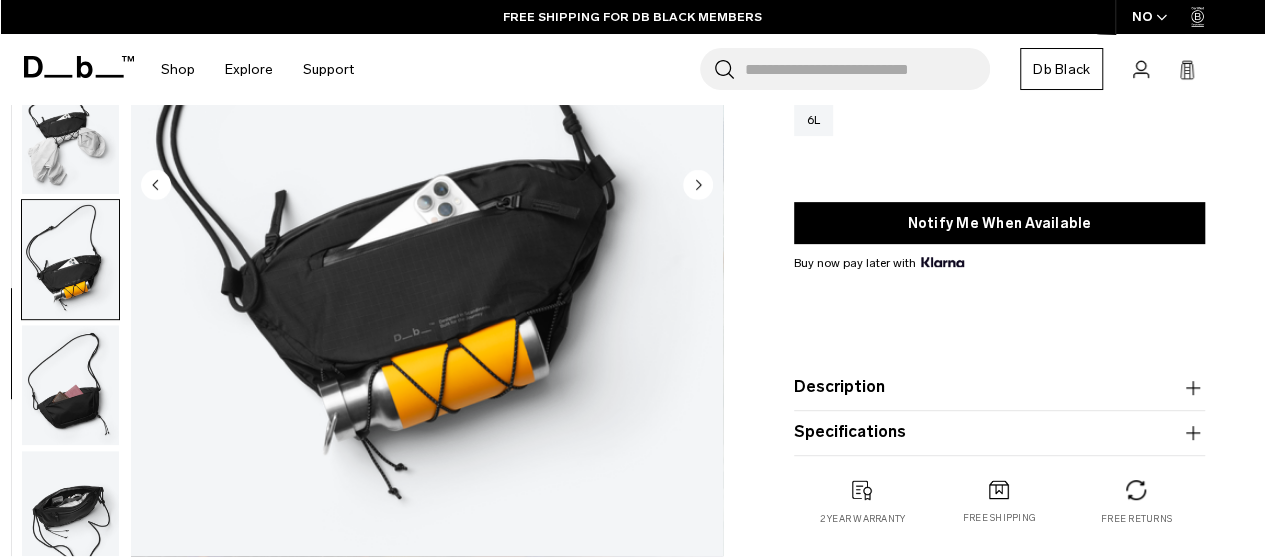 scroll, scrollTop: 390, scrollLeft: 0, axis: vertical 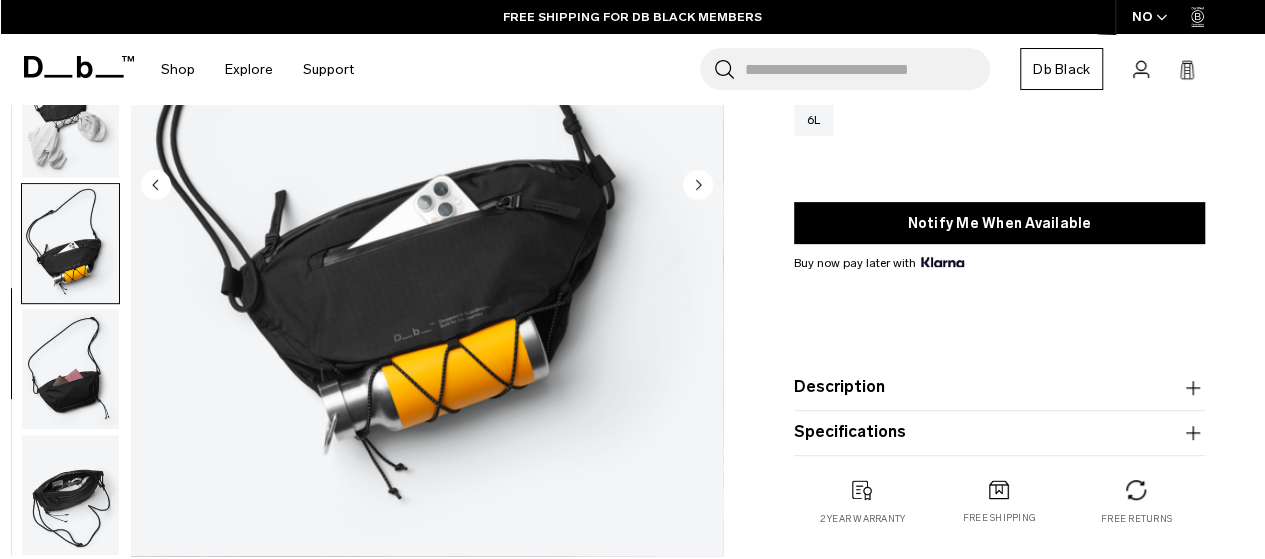 click at bounding box center (70, 369) 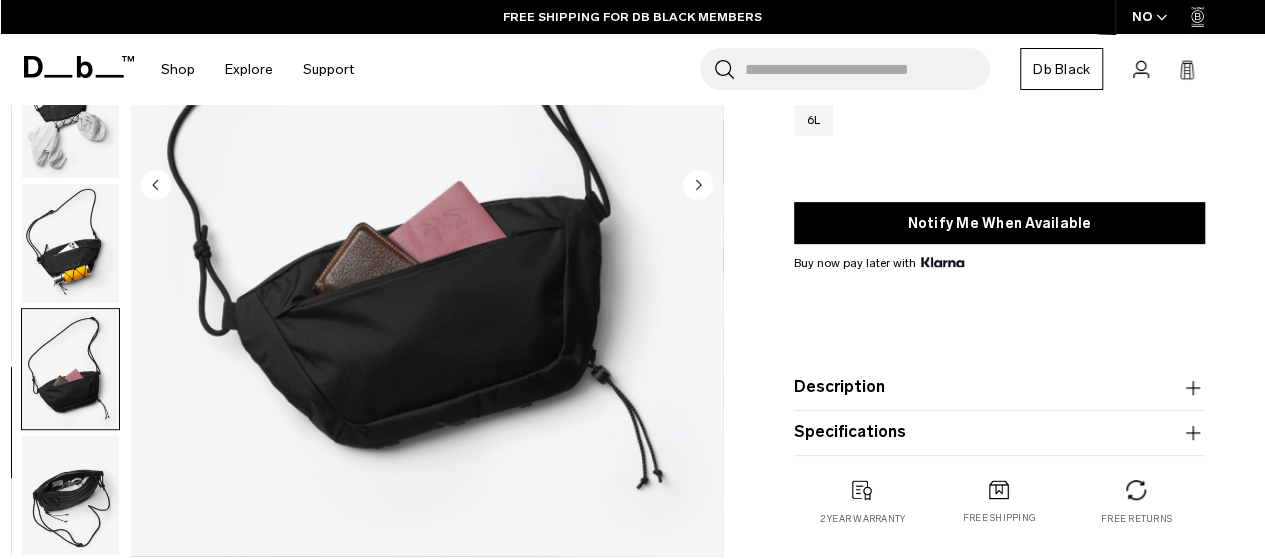 click at bounding box center (70, 495) 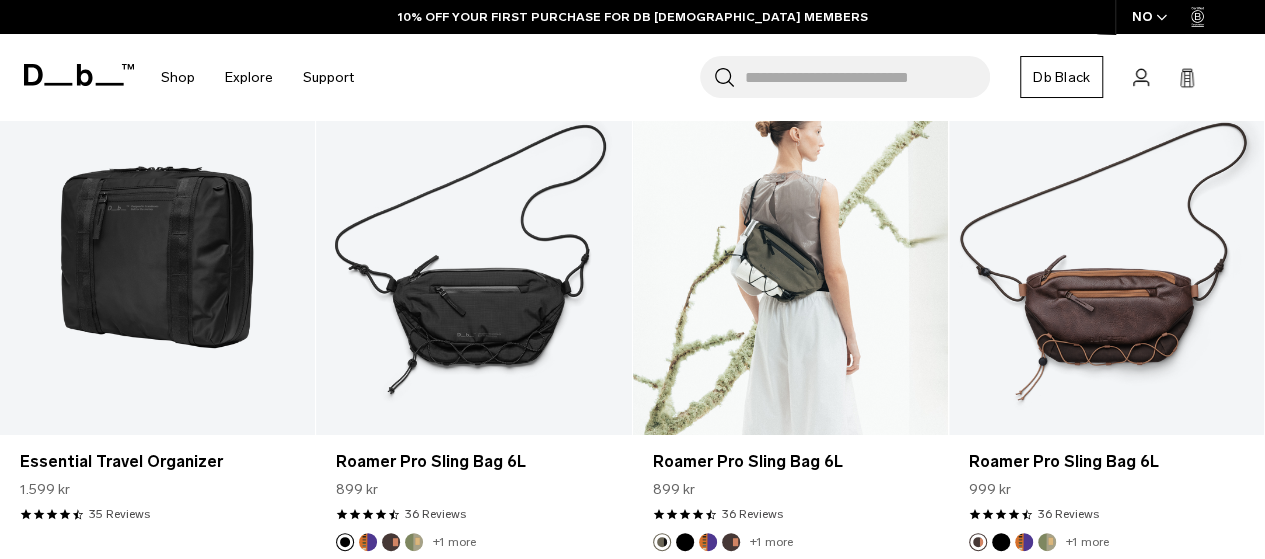 scroll, scrollTop: 1923, scrollLeft: 0, axis: vertical 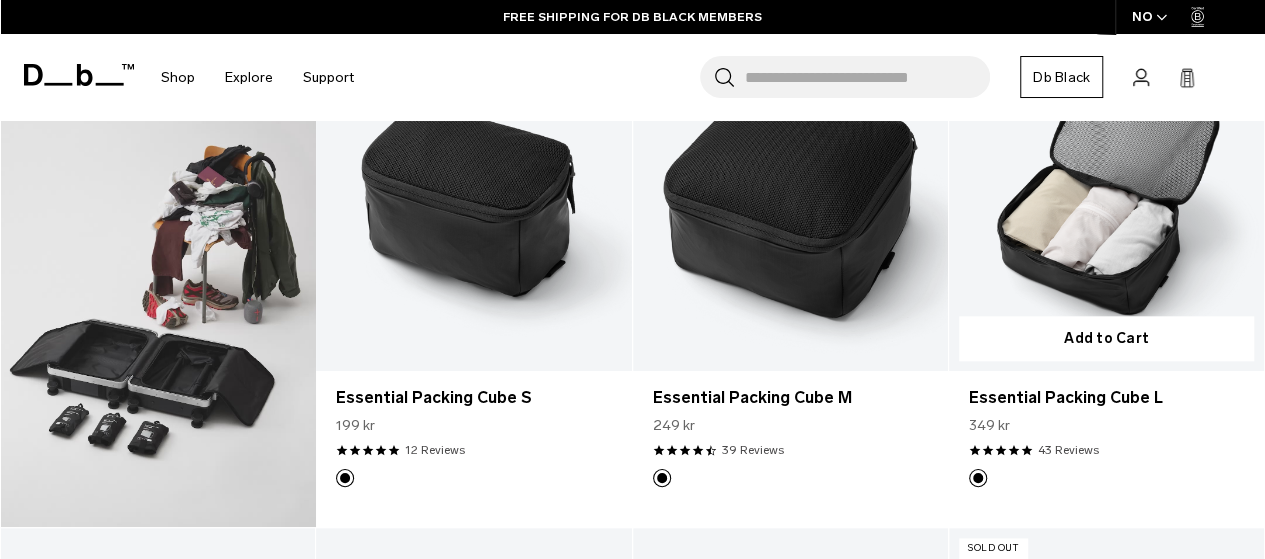 click at bounding box center (1106, 195) 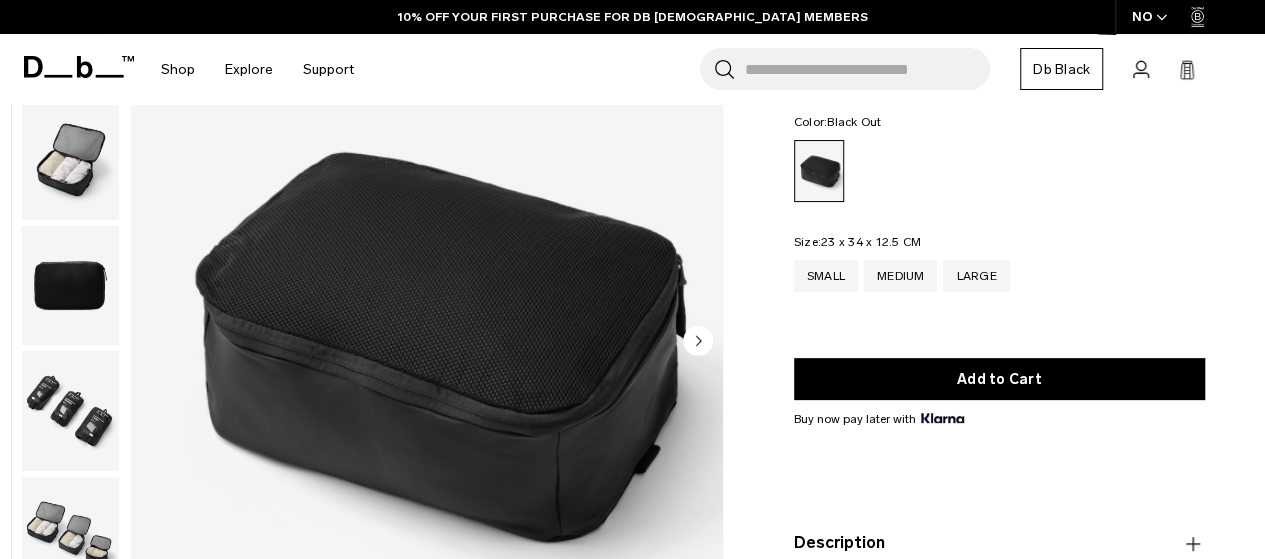 scroll, scrollTop: 0, scrollLeft: 0, axis: both 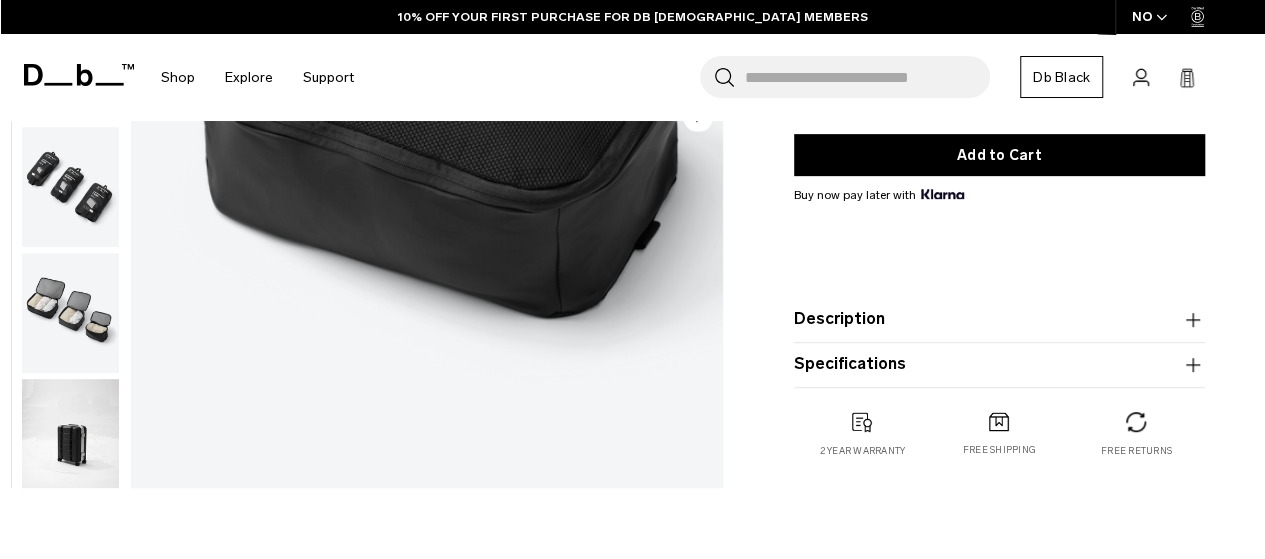 click on "Description" at bounding box center [999, 320] 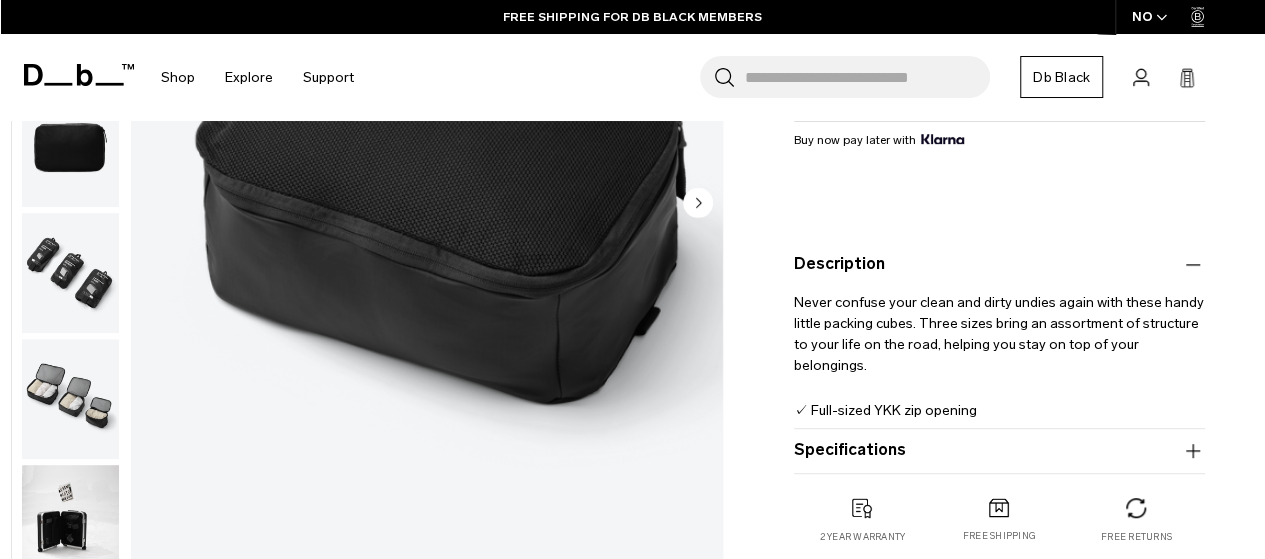 click 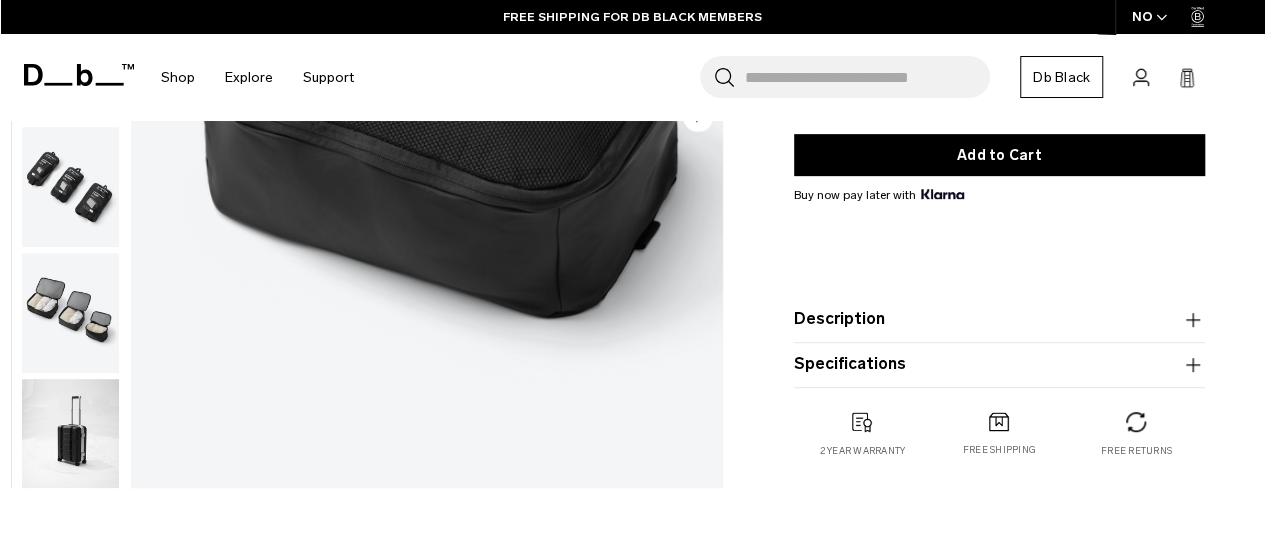 click 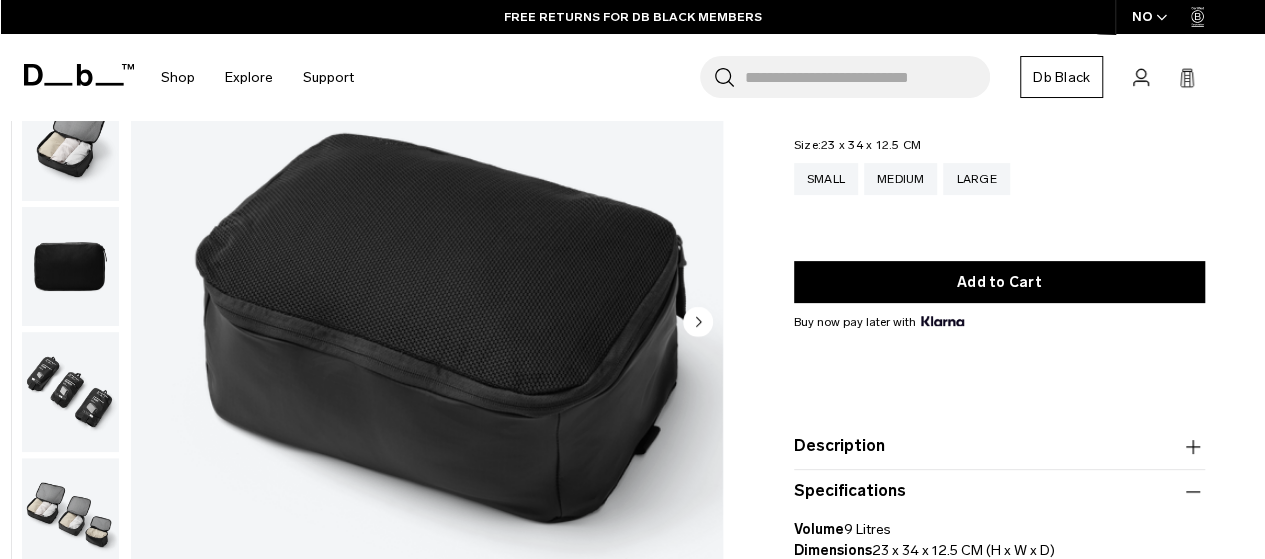 scroll, scrollTop: 200, scrollLeft: 0, axis: vertical 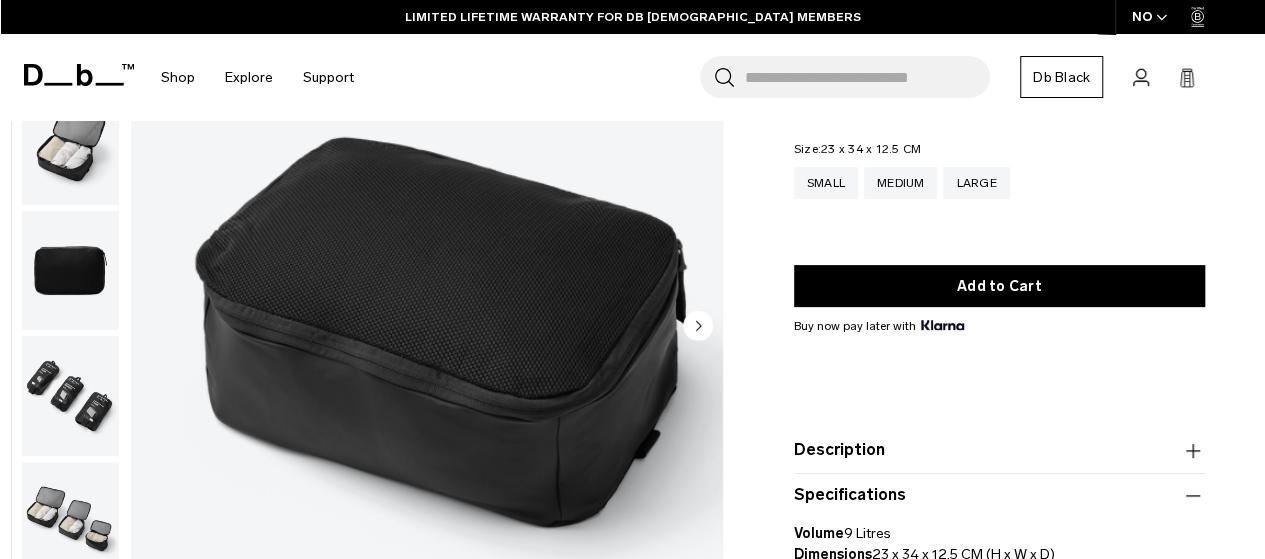 click at bounding box center [70, 522] 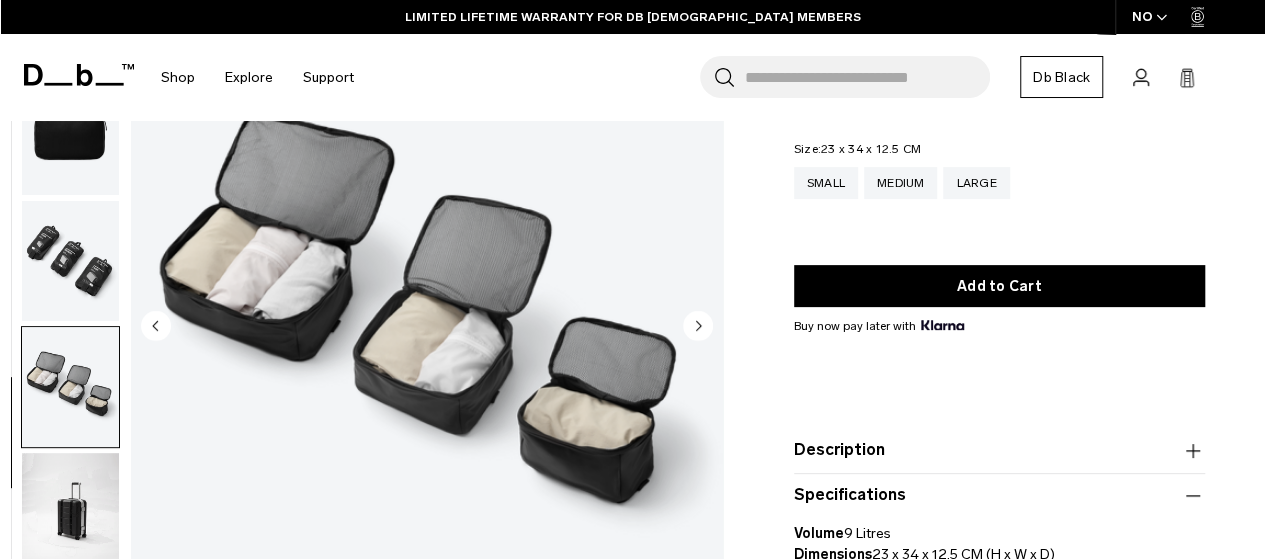 scroll, scrollTop: 138, scrollLeft: 0, axis: vertical 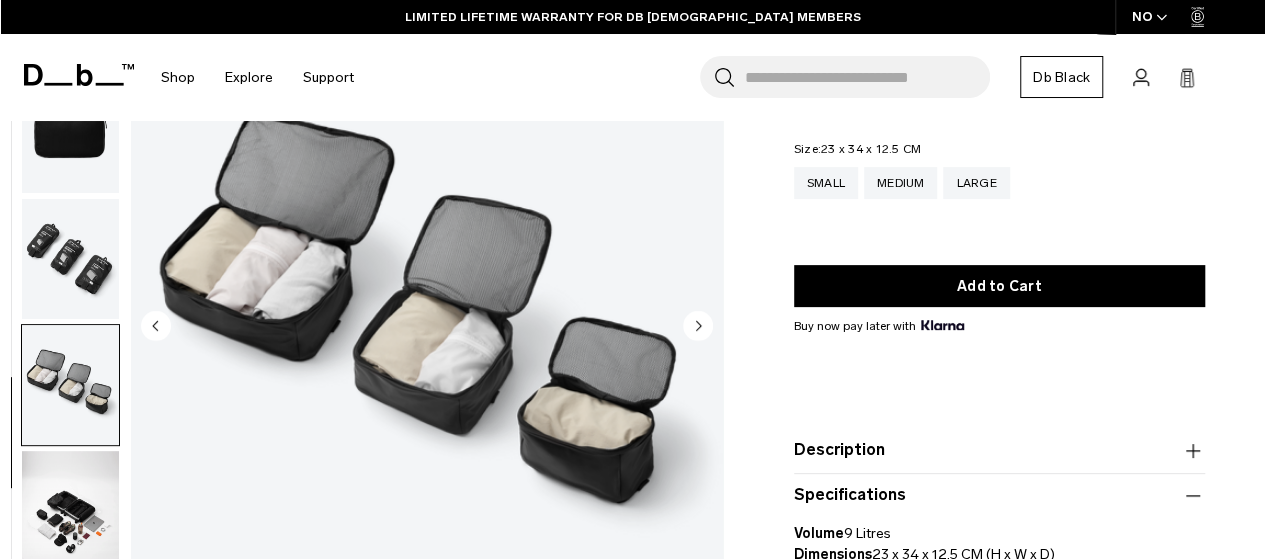click at bounding box center [70, 510] 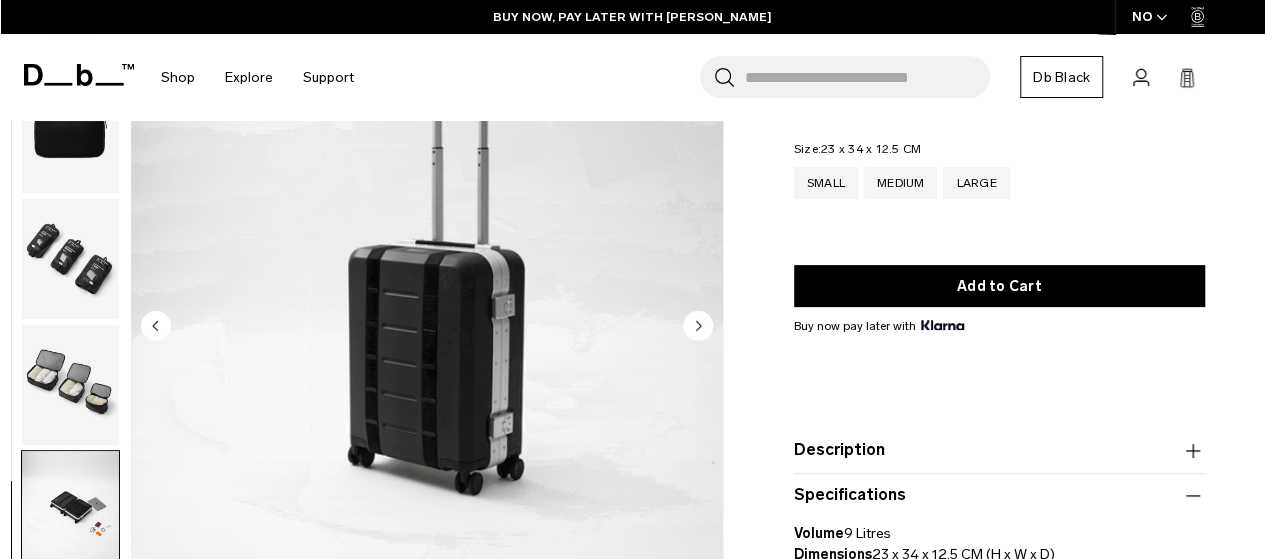 click at bounding box center [70, 385] 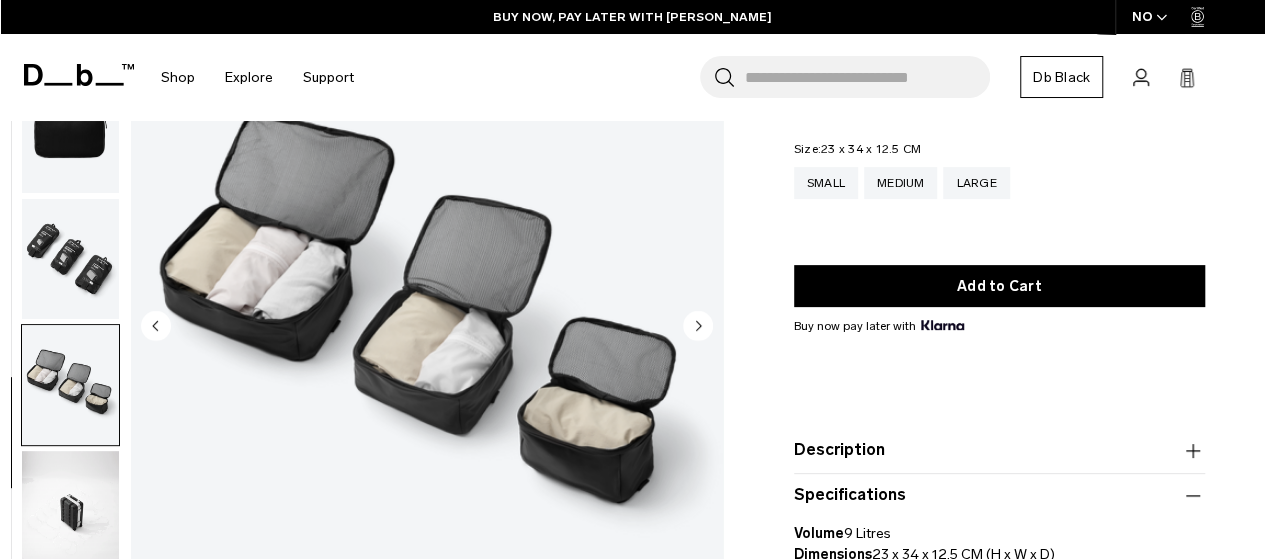 click 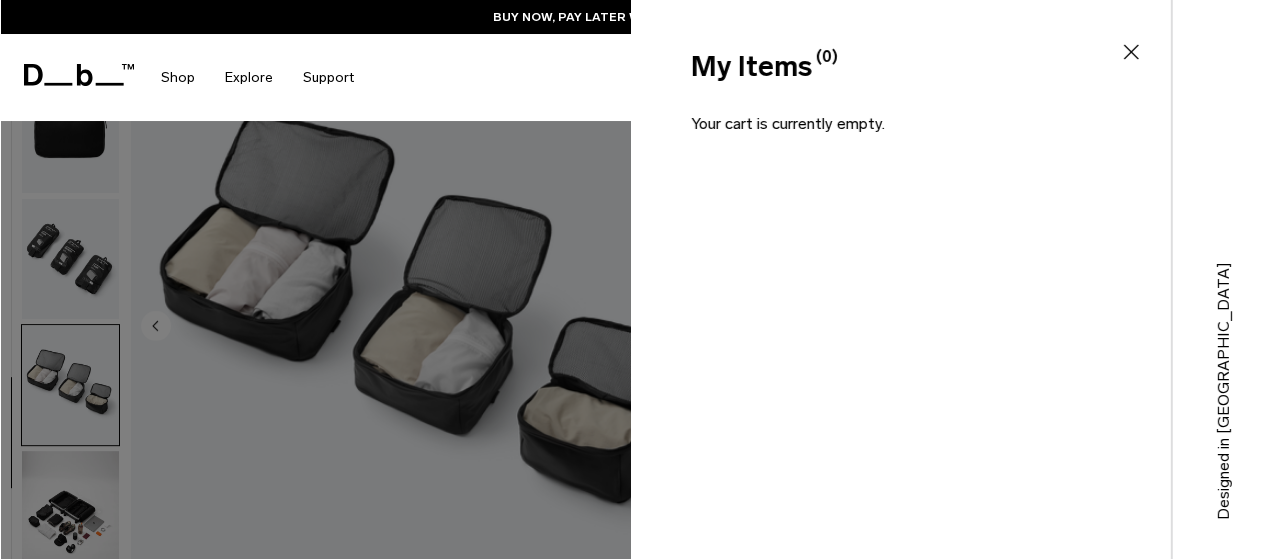click 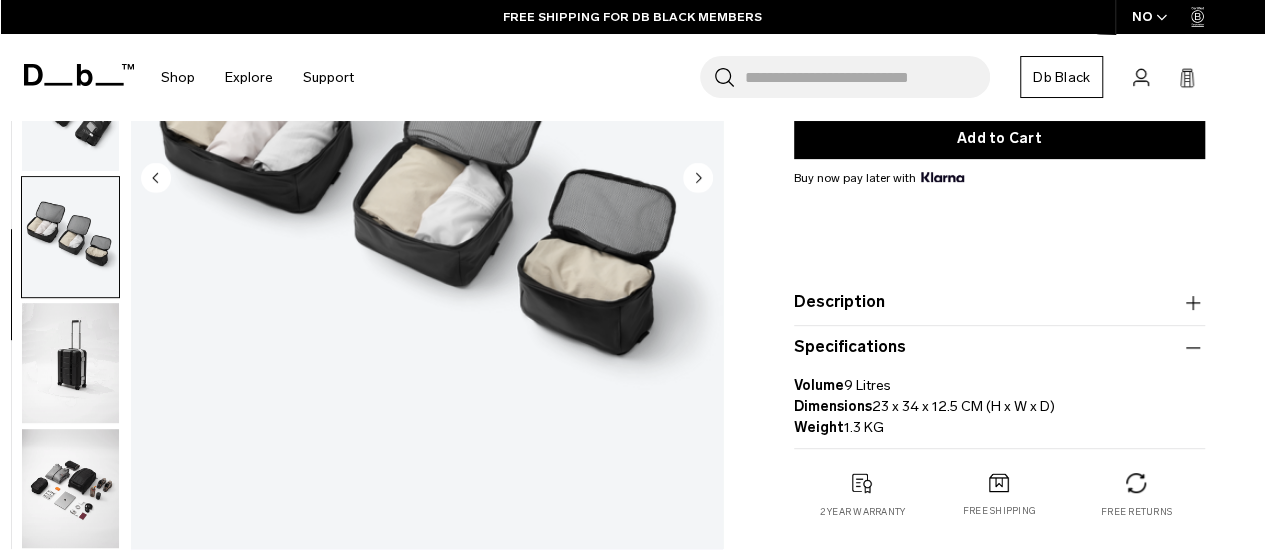 scroll, scrollTop: 349, scrollLeft: 0, axis: vertical 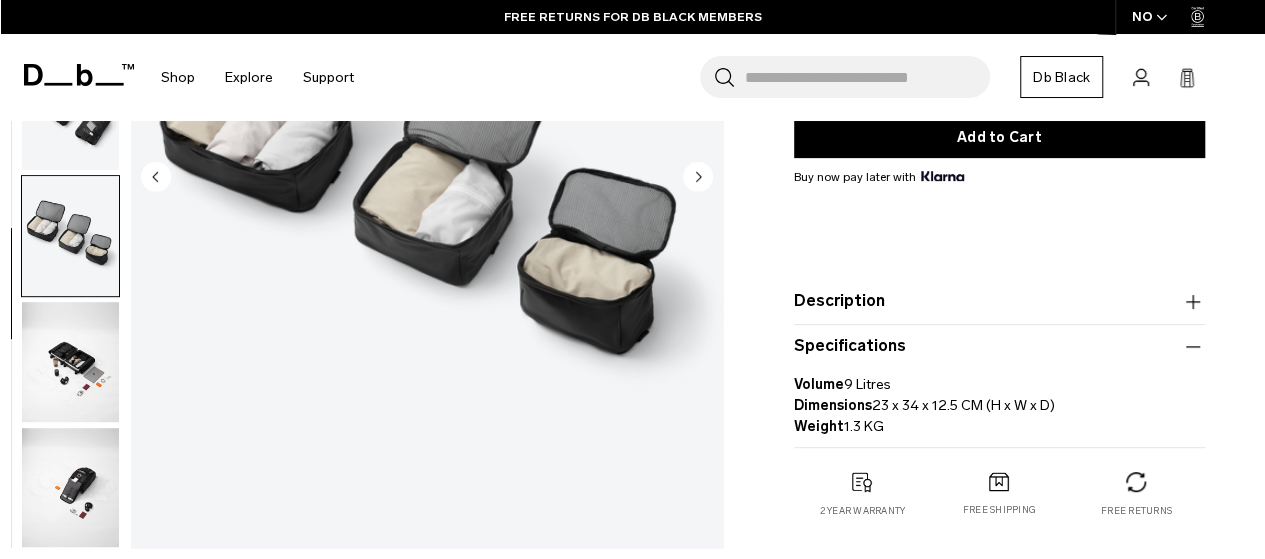 click at bounding box center (70, 361) 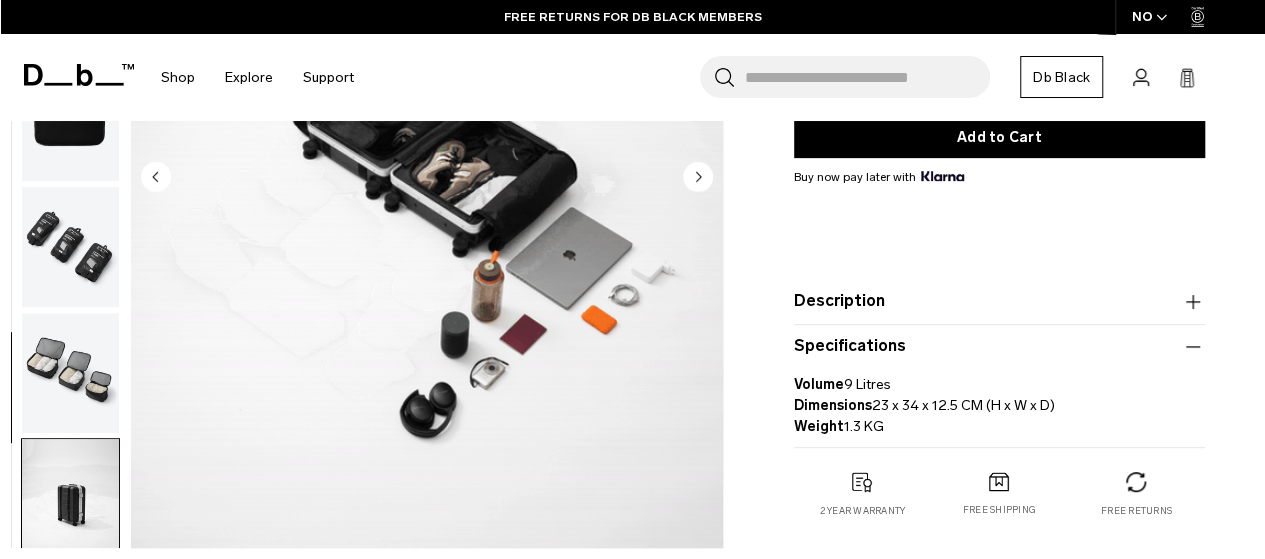 scroll, scrollTop: 138, scrollLeft: 0, axis: vertical 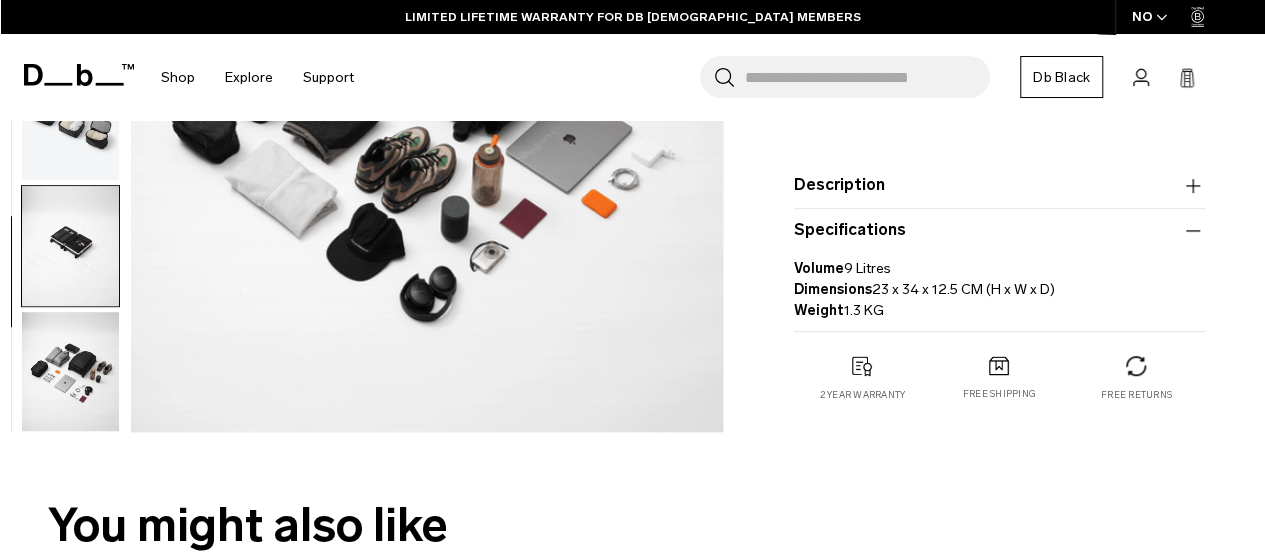 click at bounding box center (70, 371) 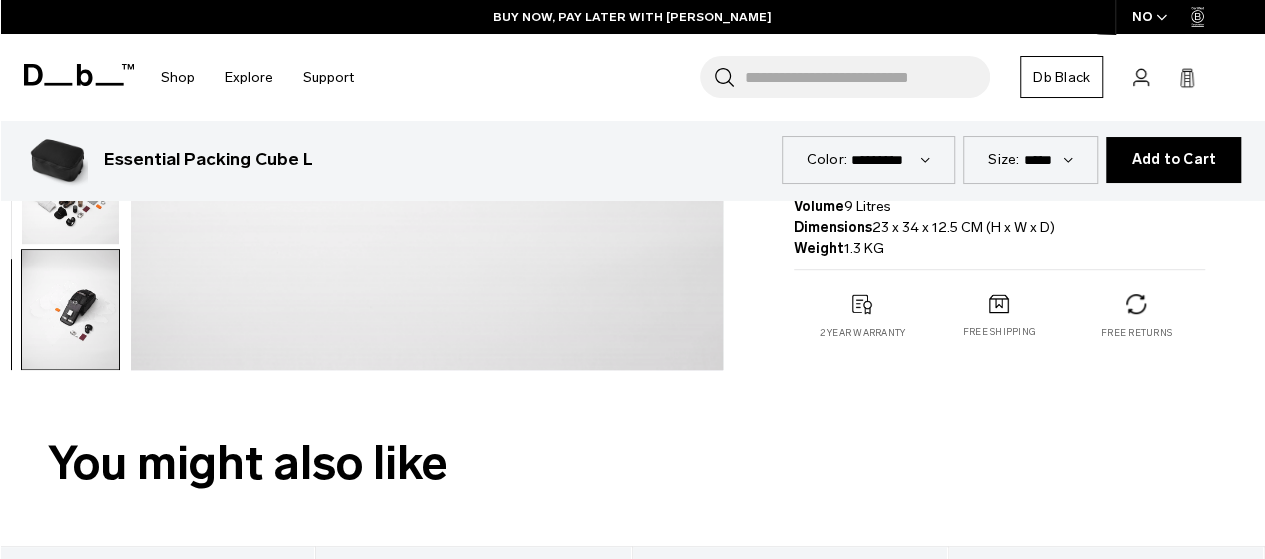 scroll, scrollTop: 526, scrollLeft: 0, axis: vertical 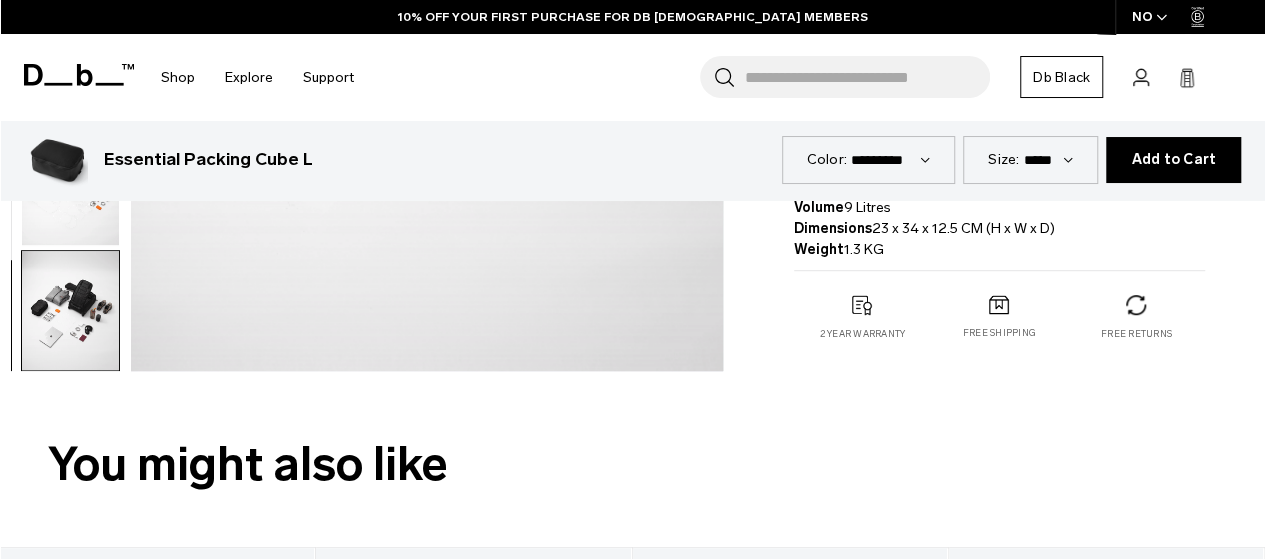 click 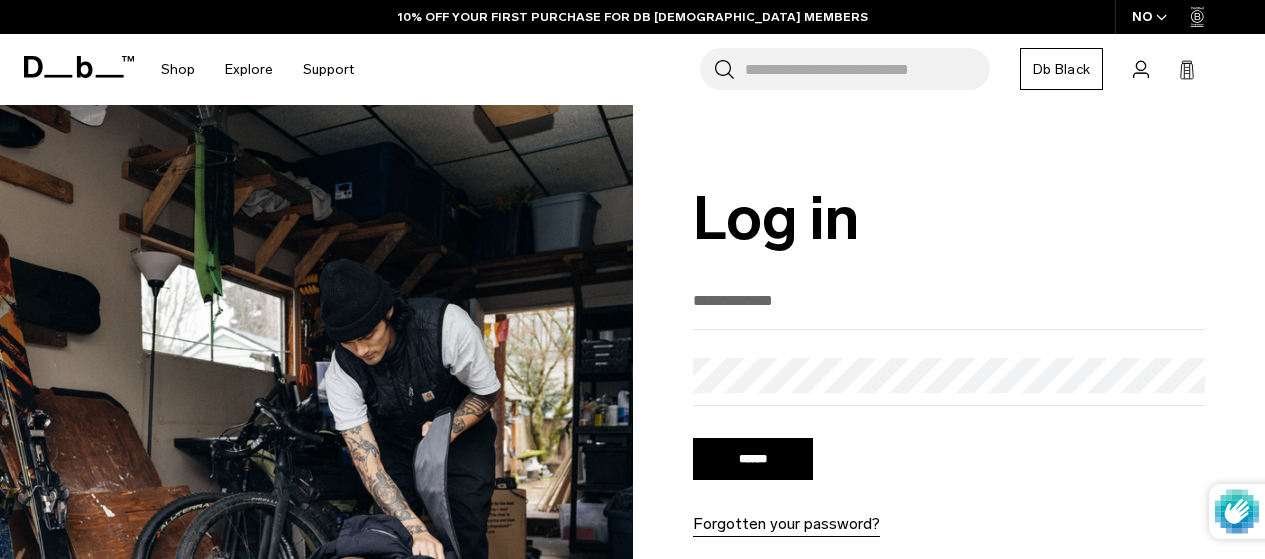 scroll, scrollTop: 316, scrollLeft: 0, axis: vertical 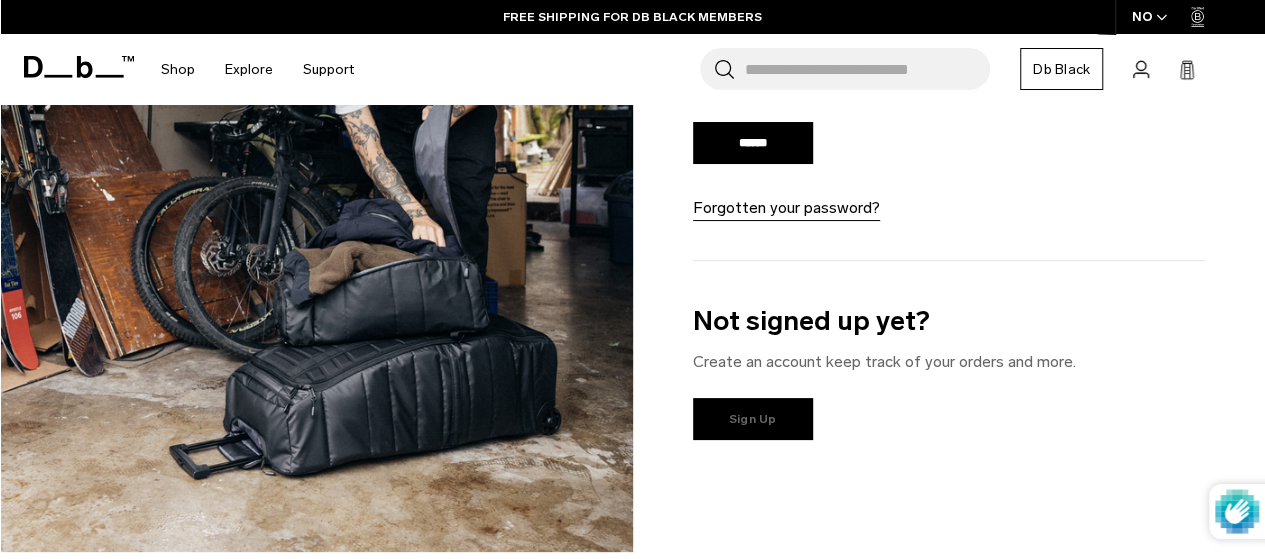 click on "Sign Up" at bounding box center (753, 419) 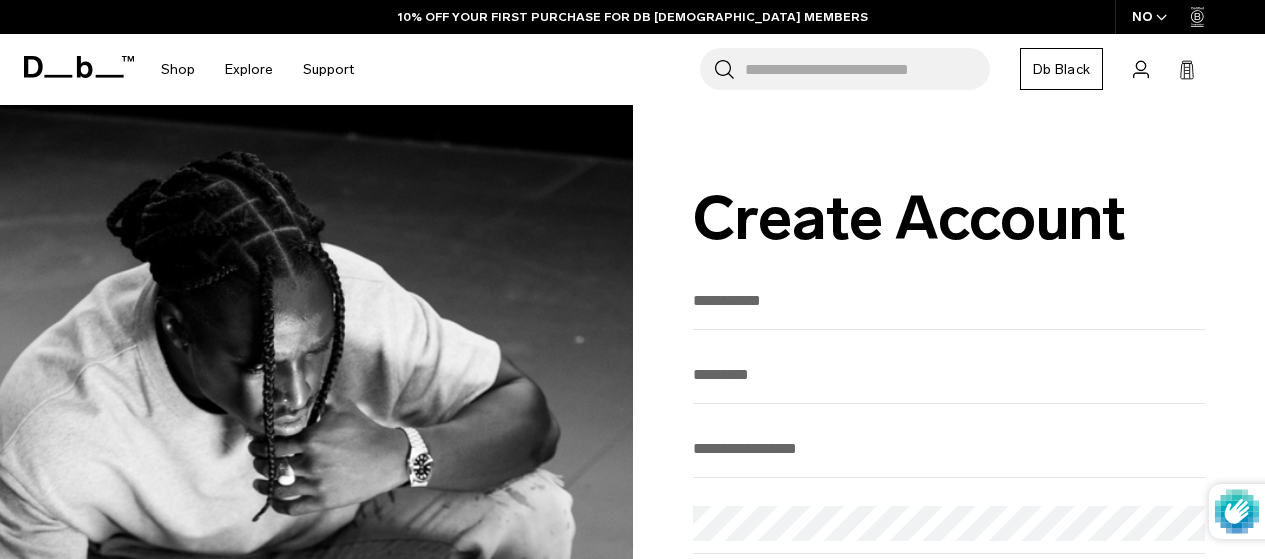 scroll, scrollTop: 0, scrollLeft: 0, axis: both 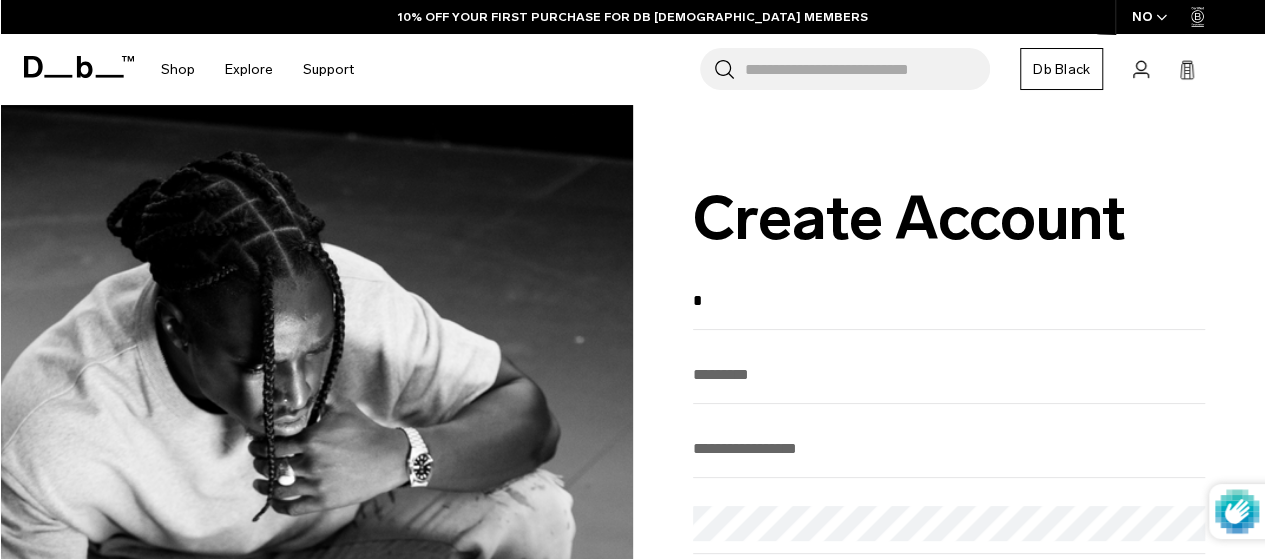 type on "******" 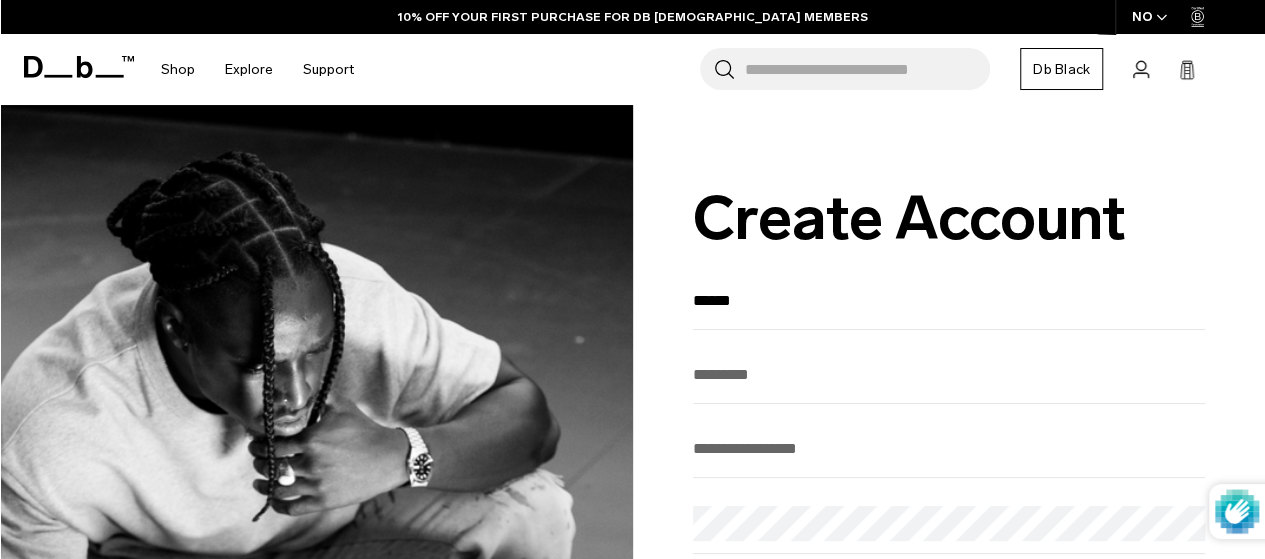 type on "****" 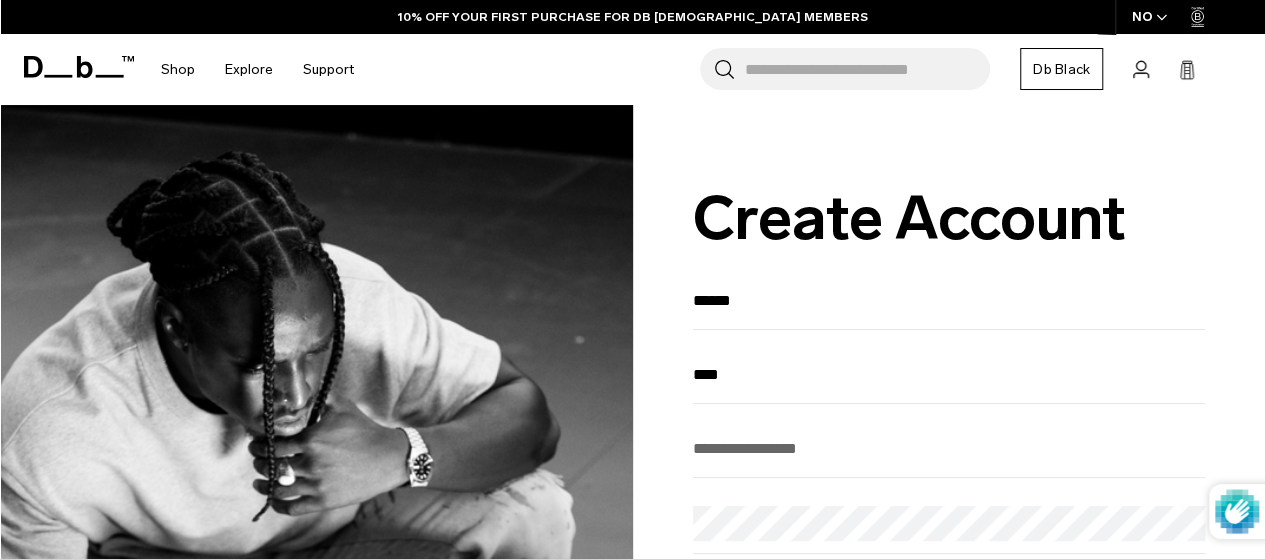 type on "**********" 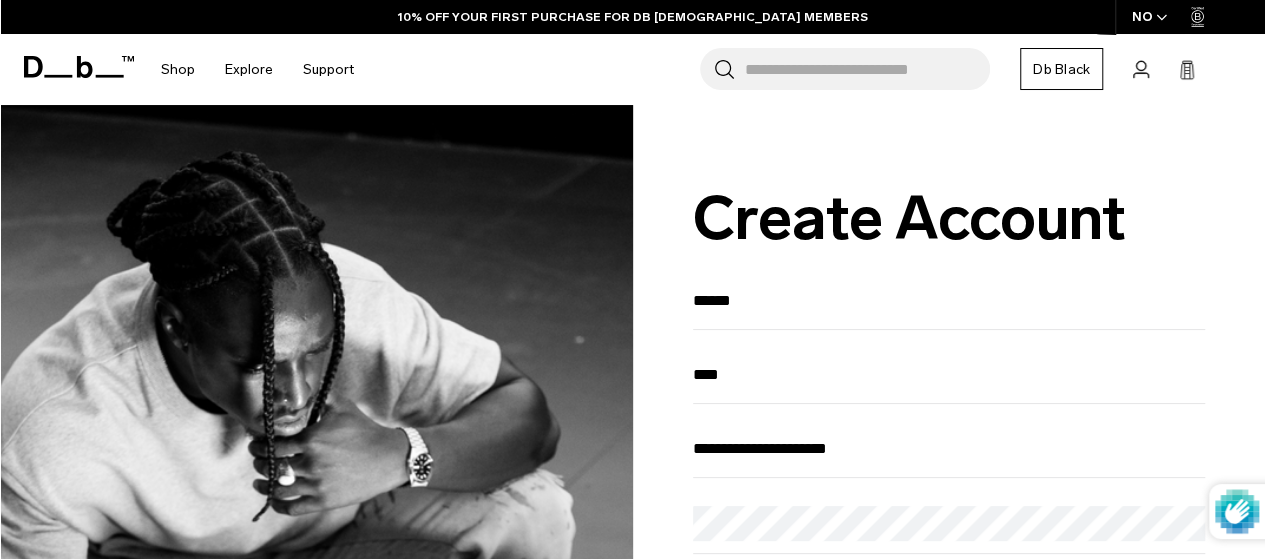 type on "********" 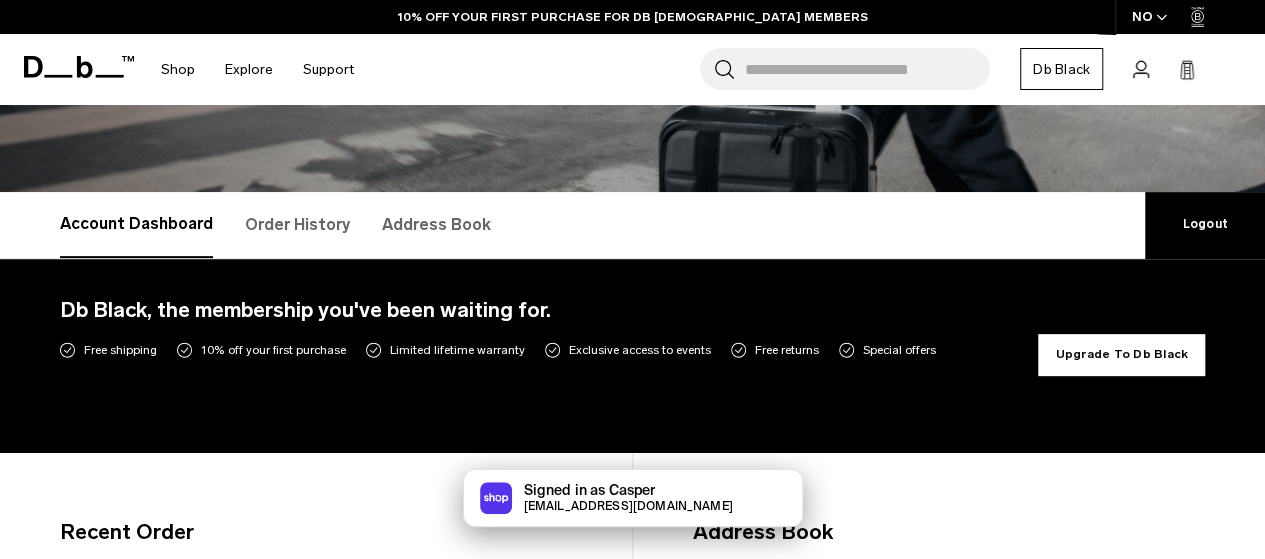 scroll, scrollTop: 256, scrollLeft: 0, axis: vertical 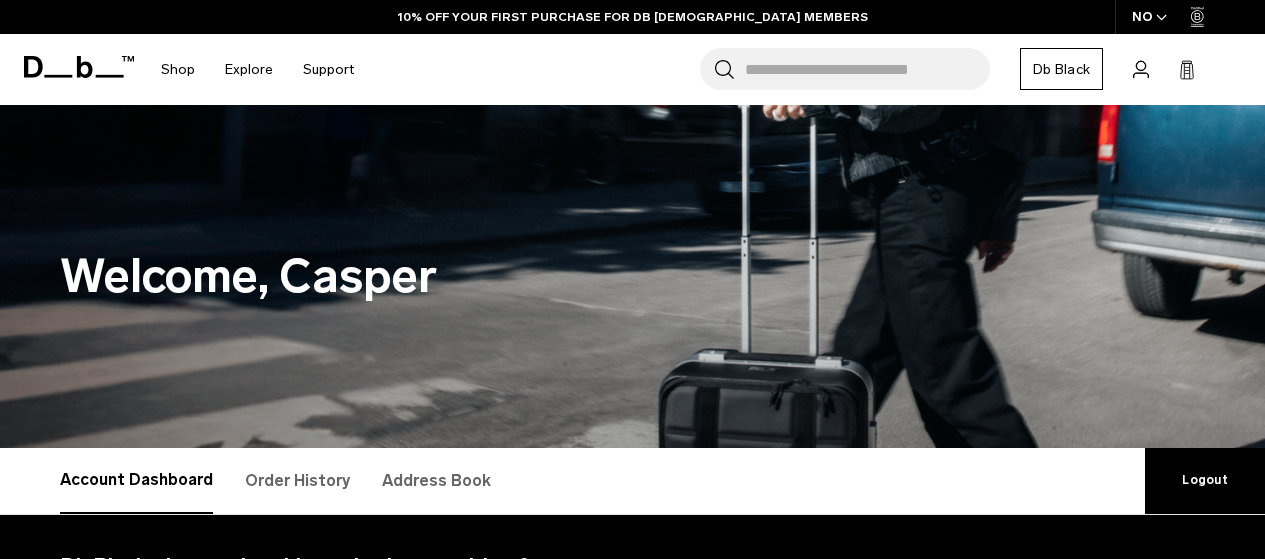 click on "Upgrade To Db Black" at bounding box center (1121, 611) 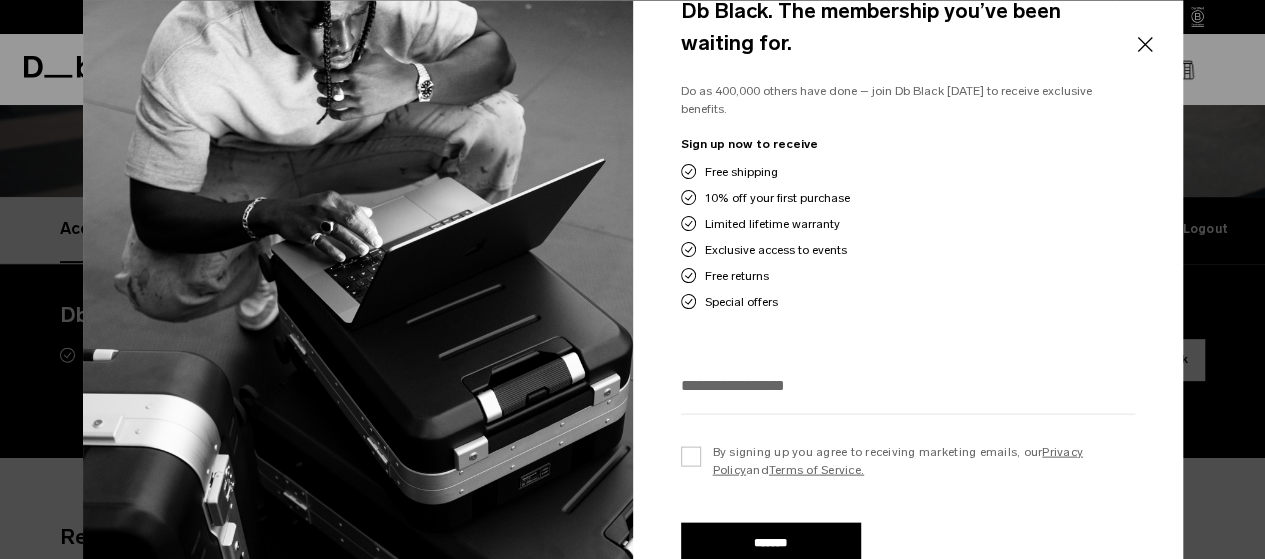 scroll, scrollTop: 251, scrollLeft: 0, axis: vertical 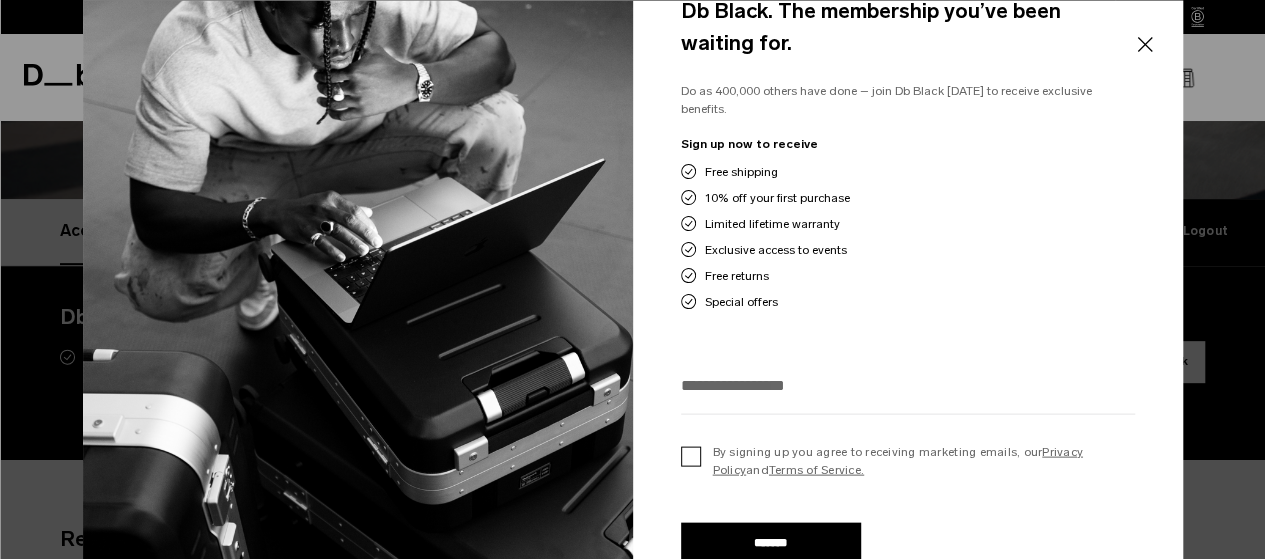 click on "By signing up you agree to receiving marketing emails, our  Privacy Policy  and  Terms of Service." at bounding box center (908, 460) 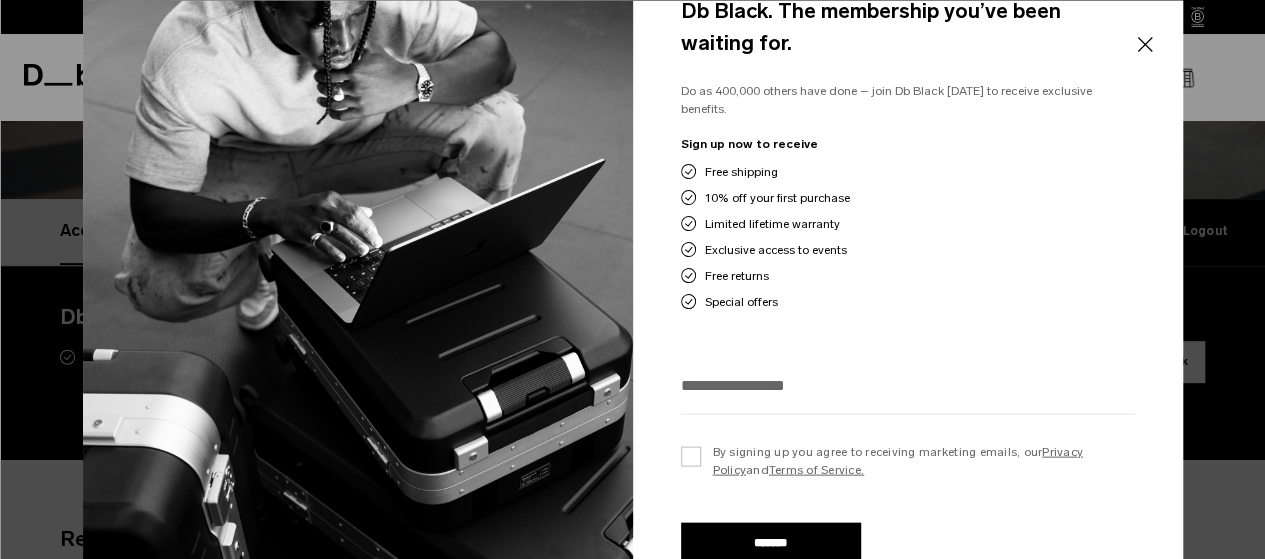 click at bounding box center [908, 384] 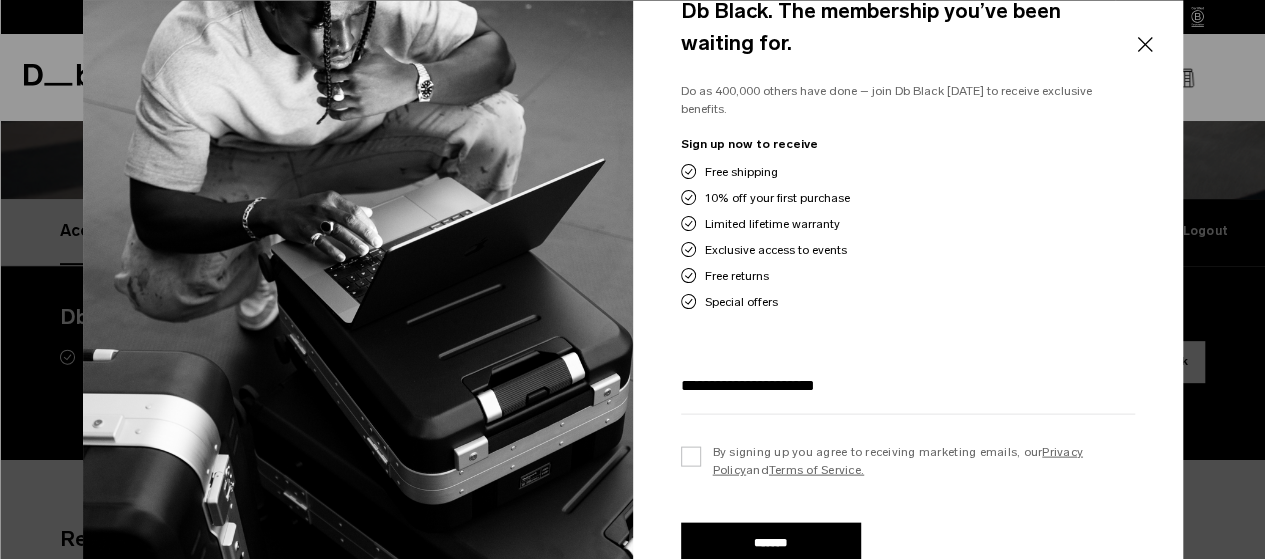 type on "**********" 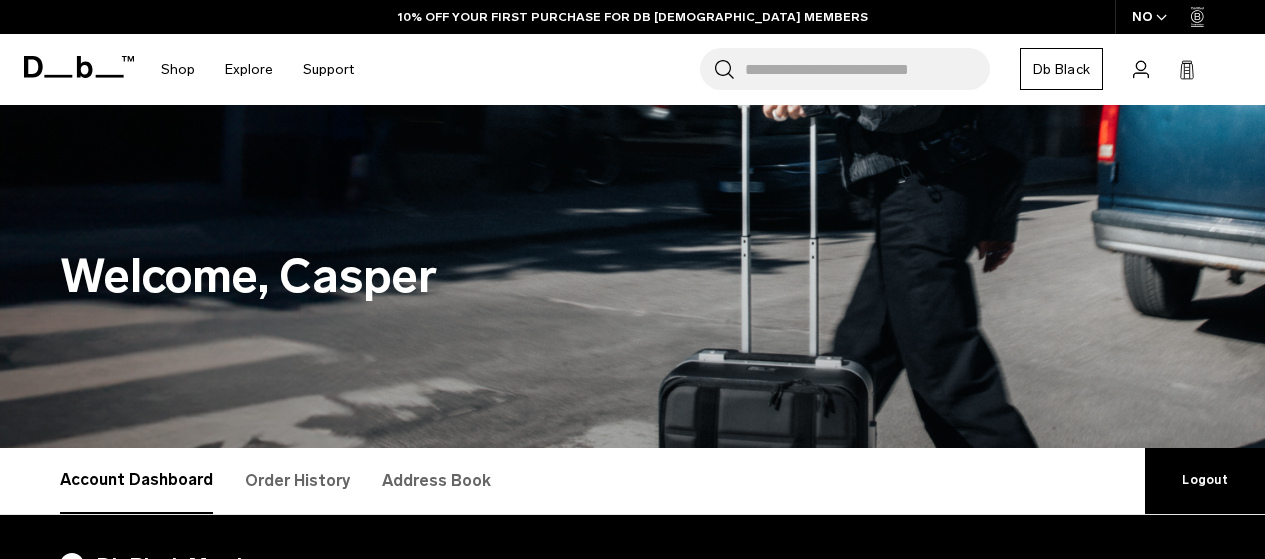 scroll, scrollTop: 0, scrollLeft: 0, axis: both 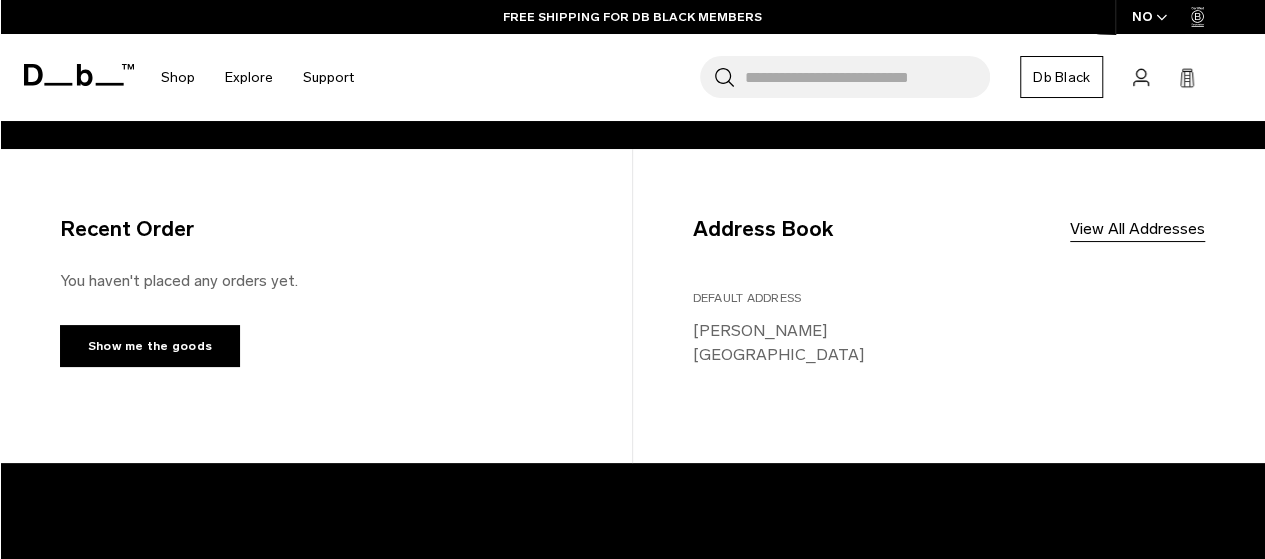click 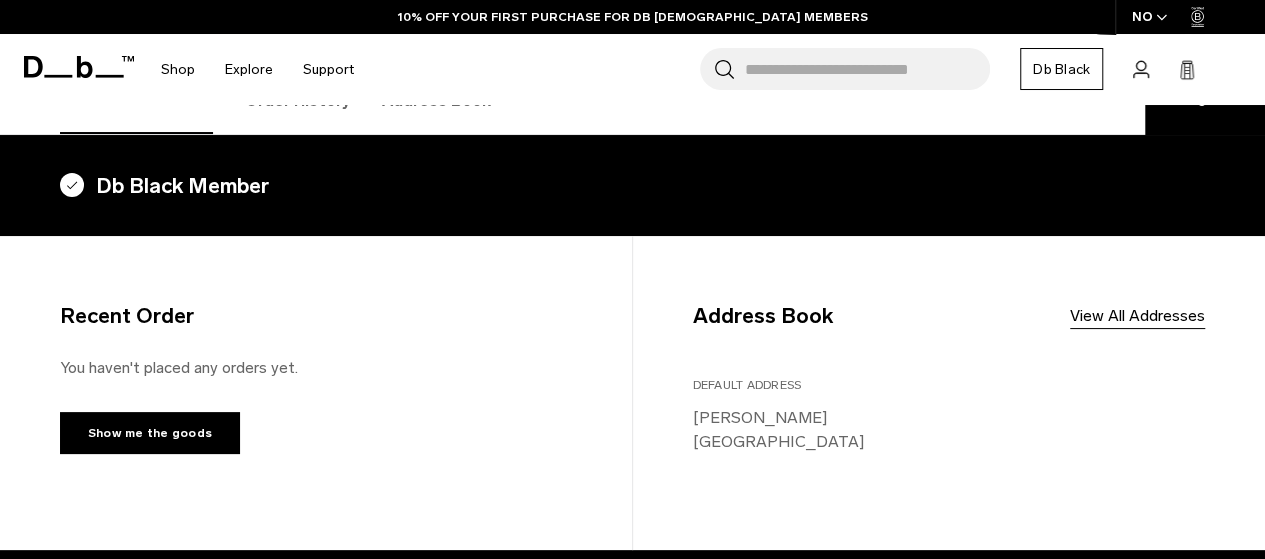 scroll, scrollTop: 380, scrollLeft: 0, axis: vertical 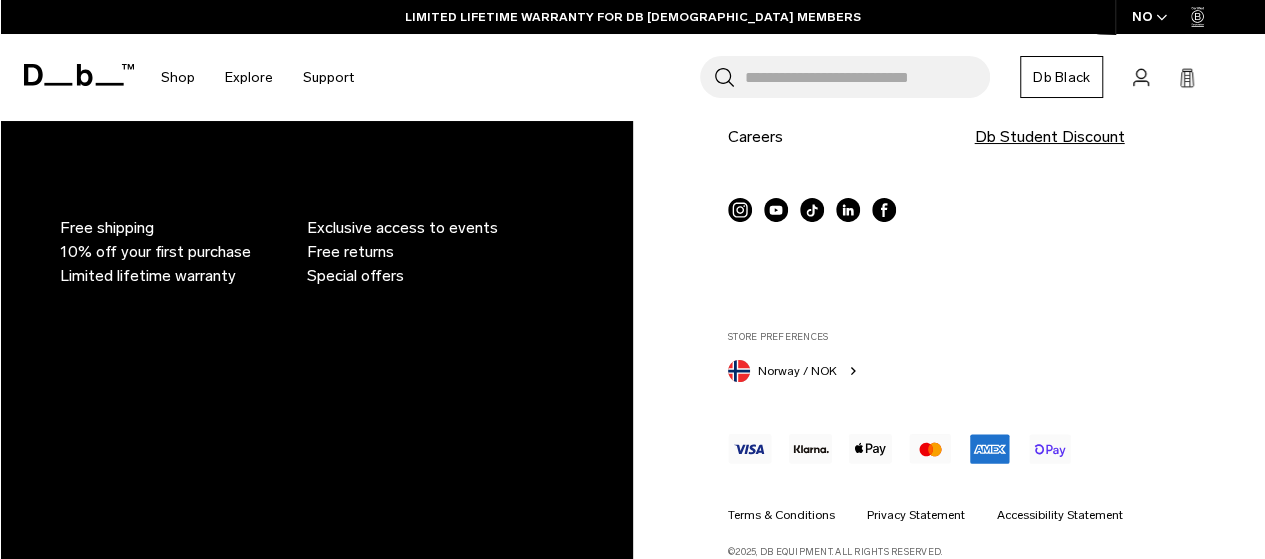 click on "Db Student Discount" at bounding box center [1049, 137] 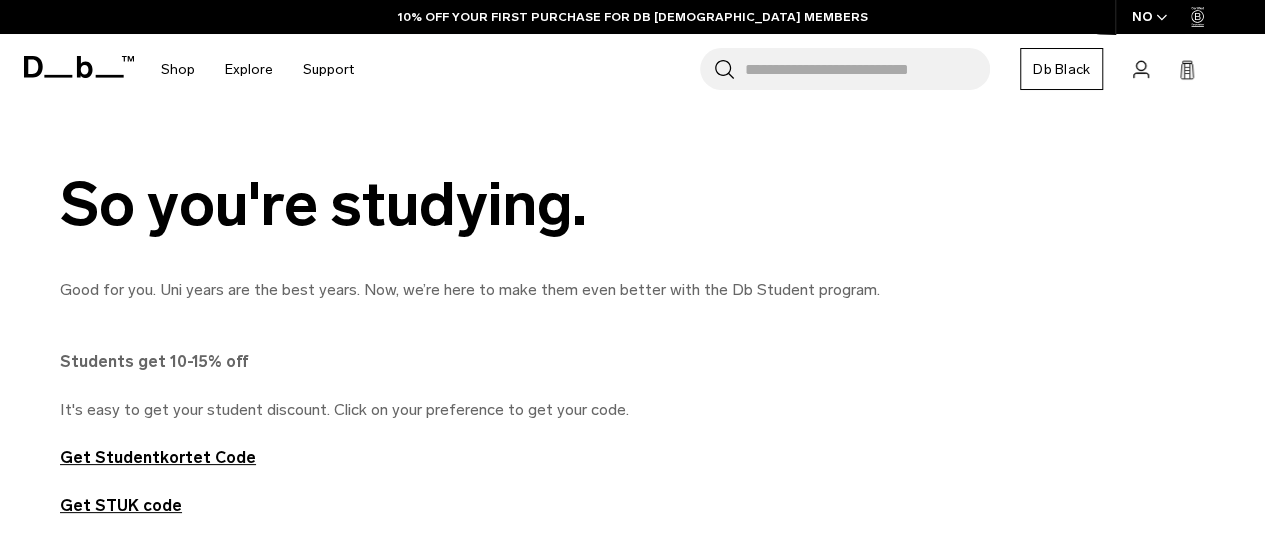 scroll, scrollTop: 823, scrollLeft: 0, axis: vertical 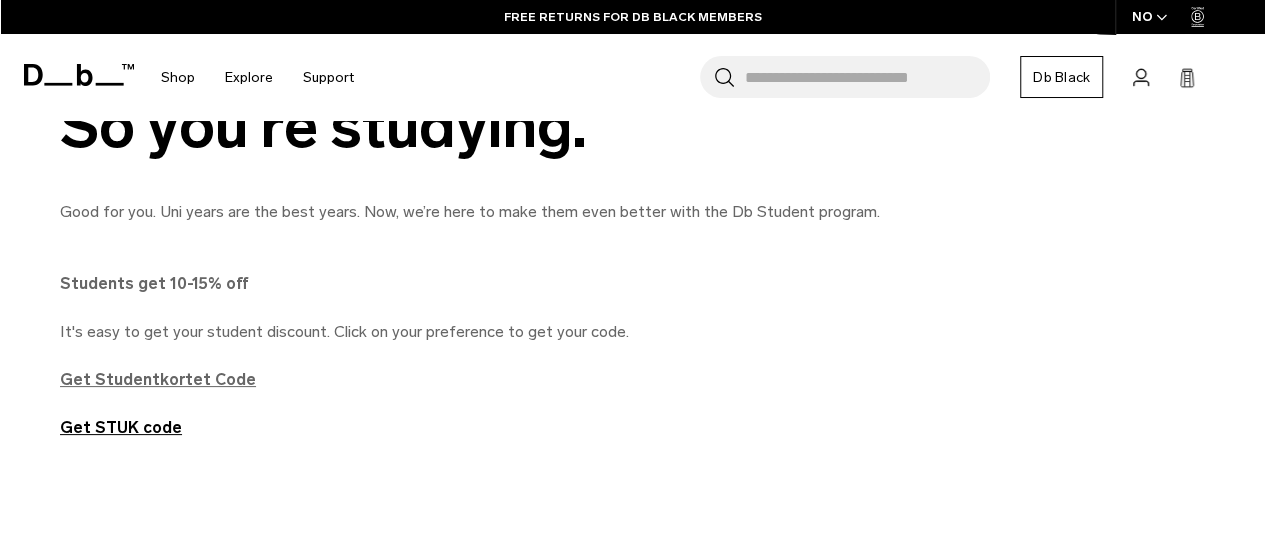 click on "Get Studentkortet Code" at bounding box center [158, 379] 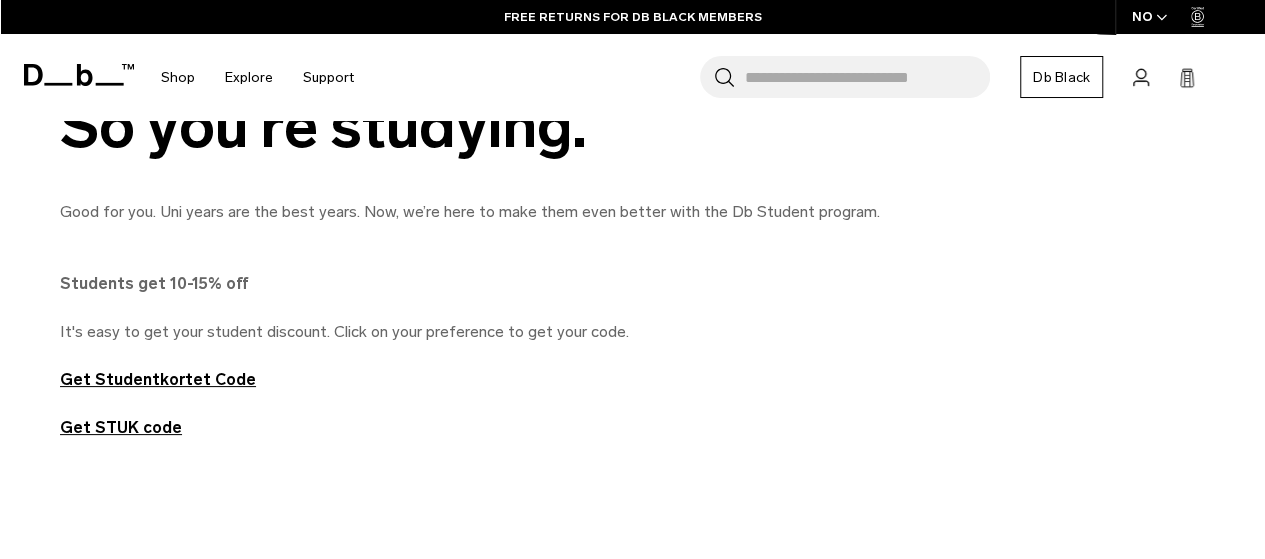 click 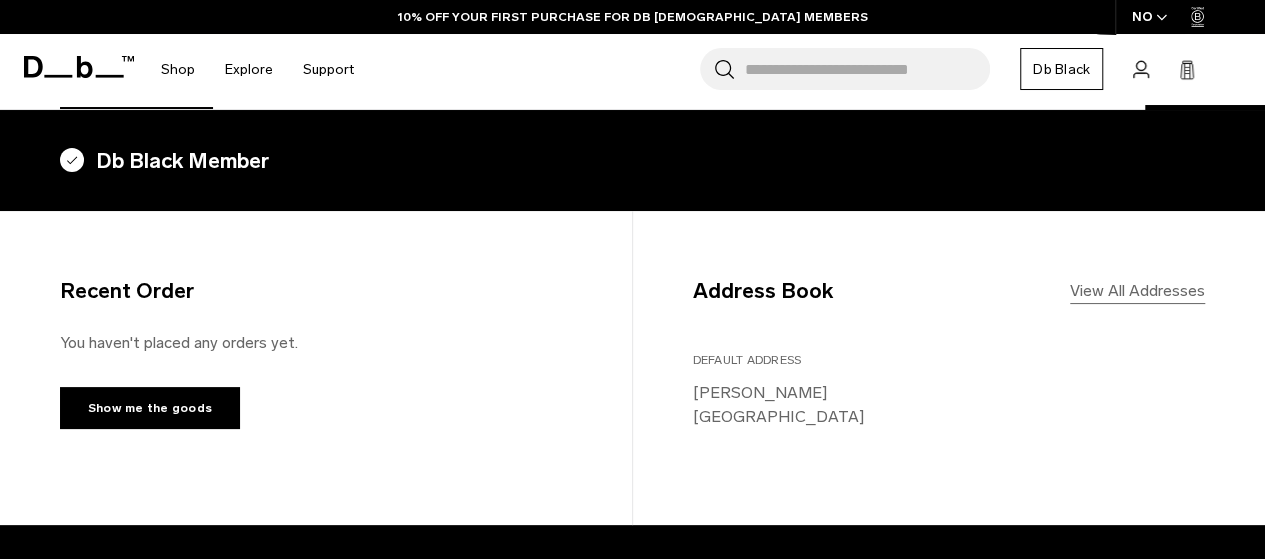 scroll, scrollTop: 405, scrollLeft: 0, axis: vertical 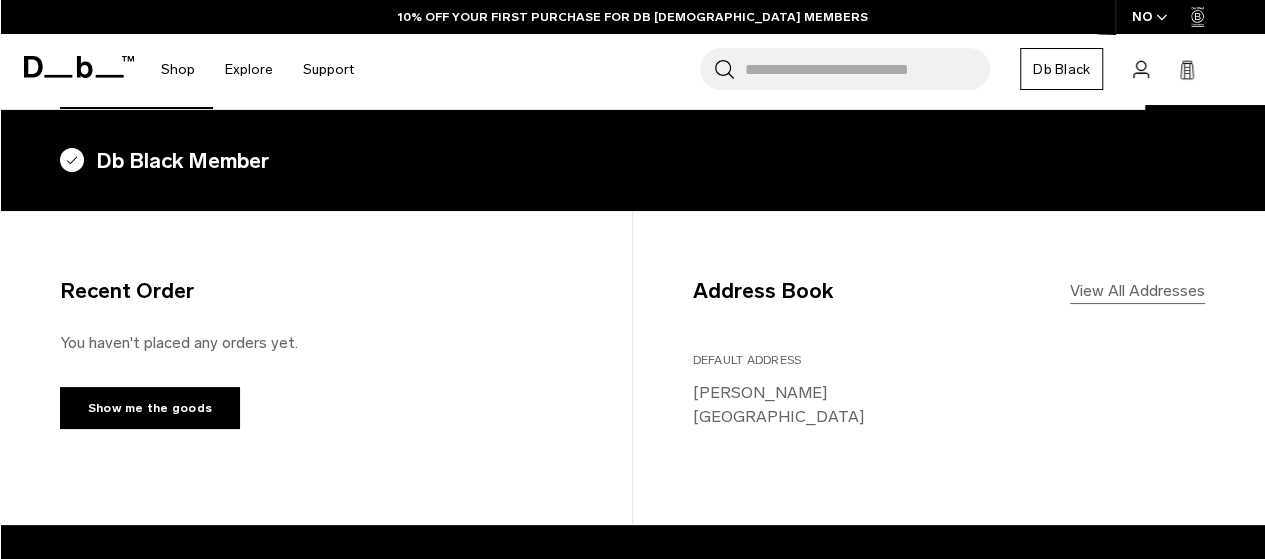 click on "View All Addresses" at bounding box center (1137, 291) 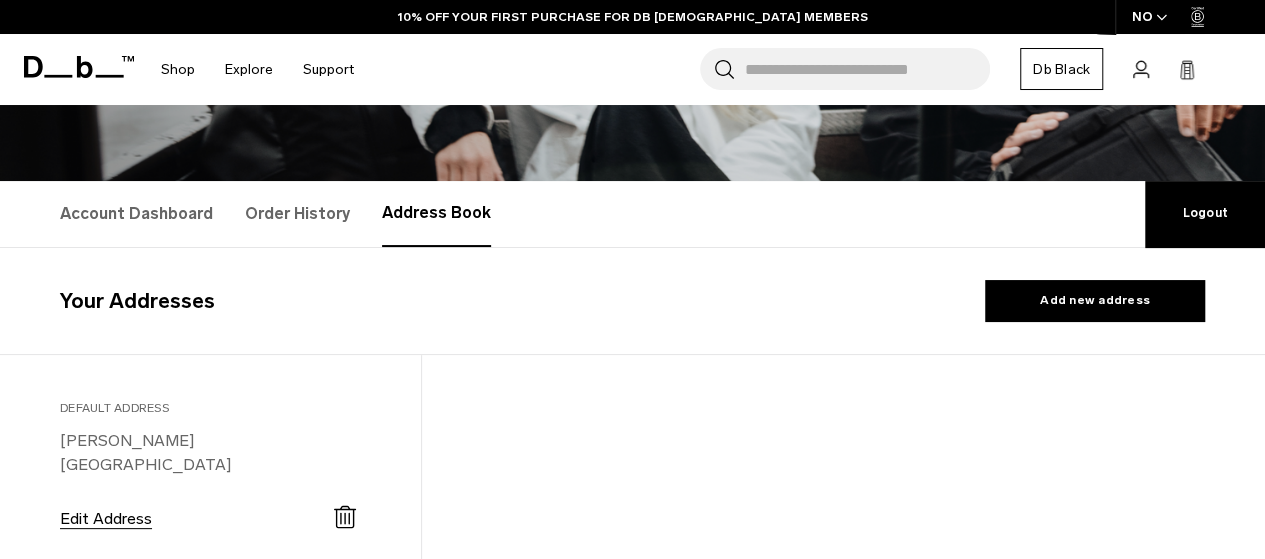 scroll, scrollTop: 305, scrollLeft: 0, axis: vertical 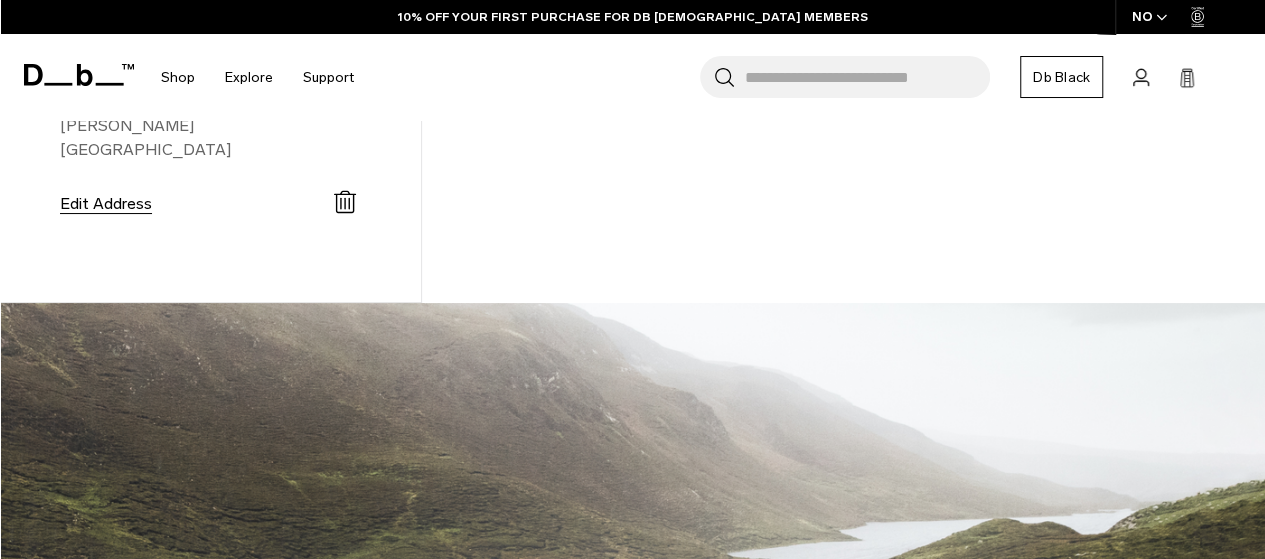 click on "Edit Address" at bounding box center [106, 204] 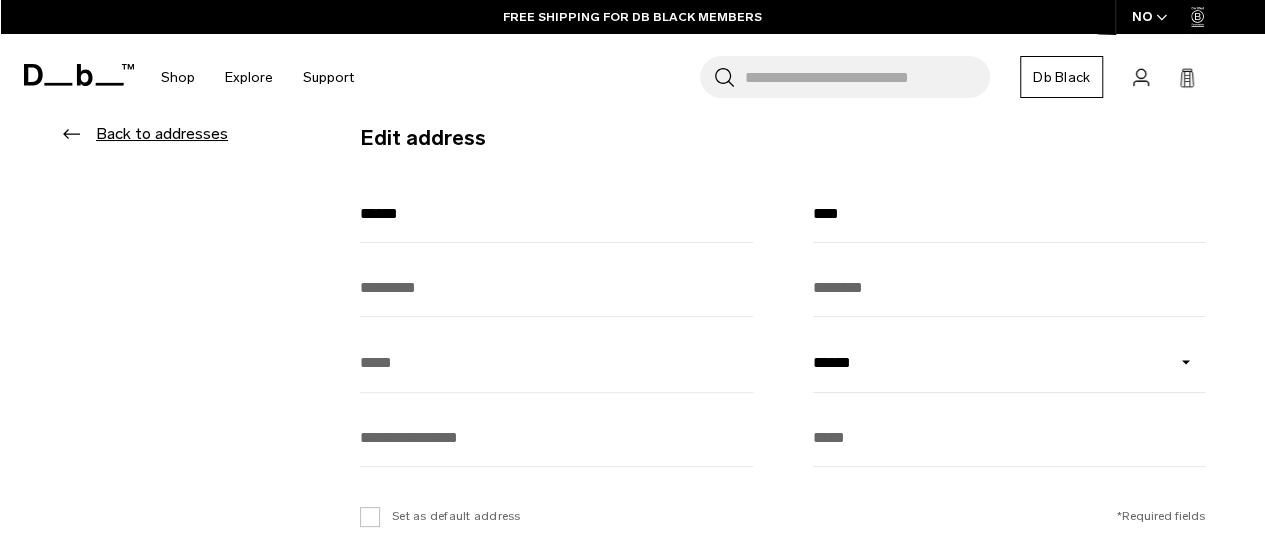 scroll, scrollTop: 443, scrollLeft: 0, axis: vertical 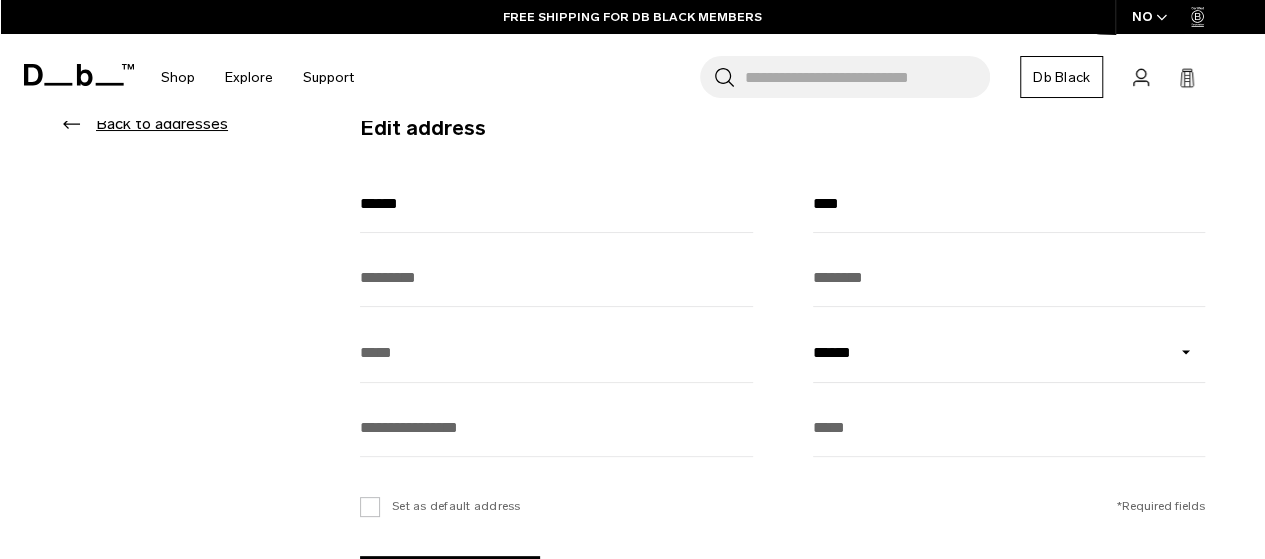 click at bounding box center [556, 277] 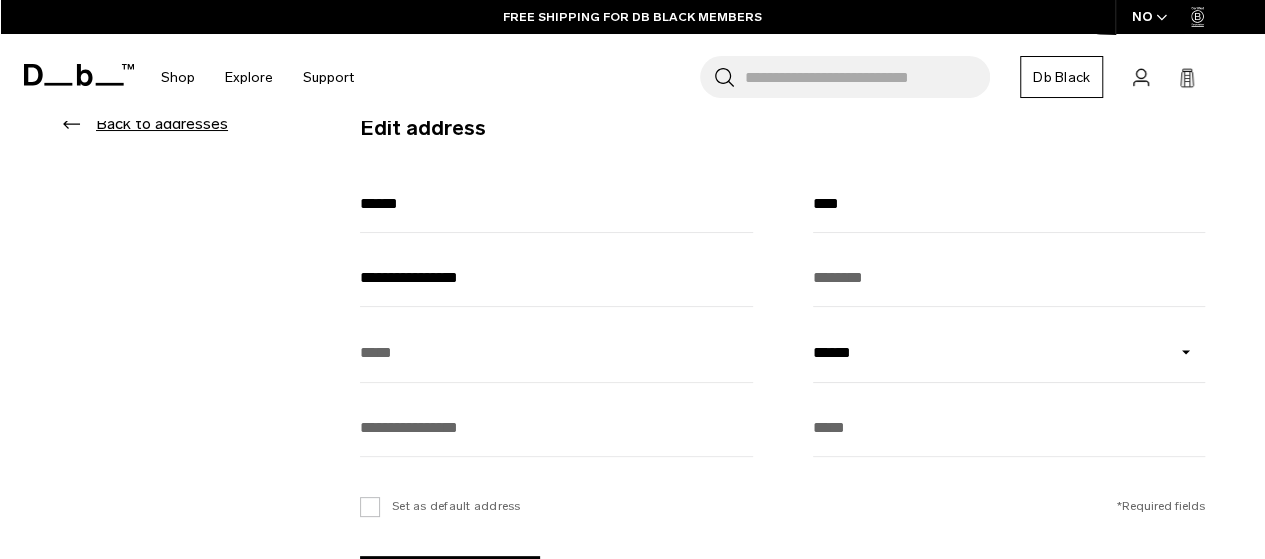 type on "*******" 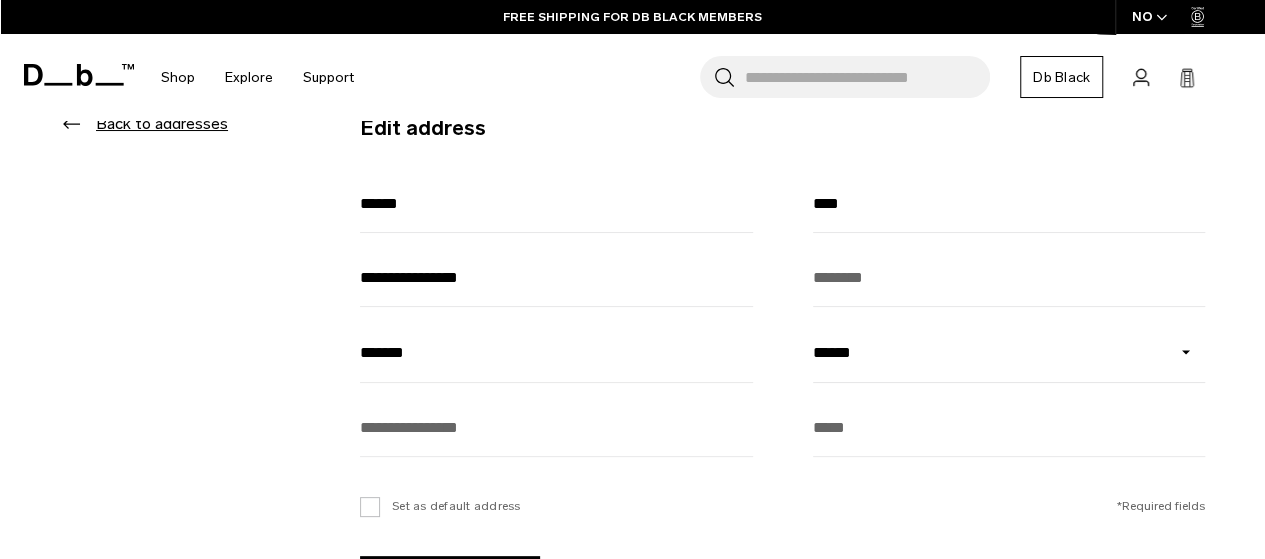 type on "****" 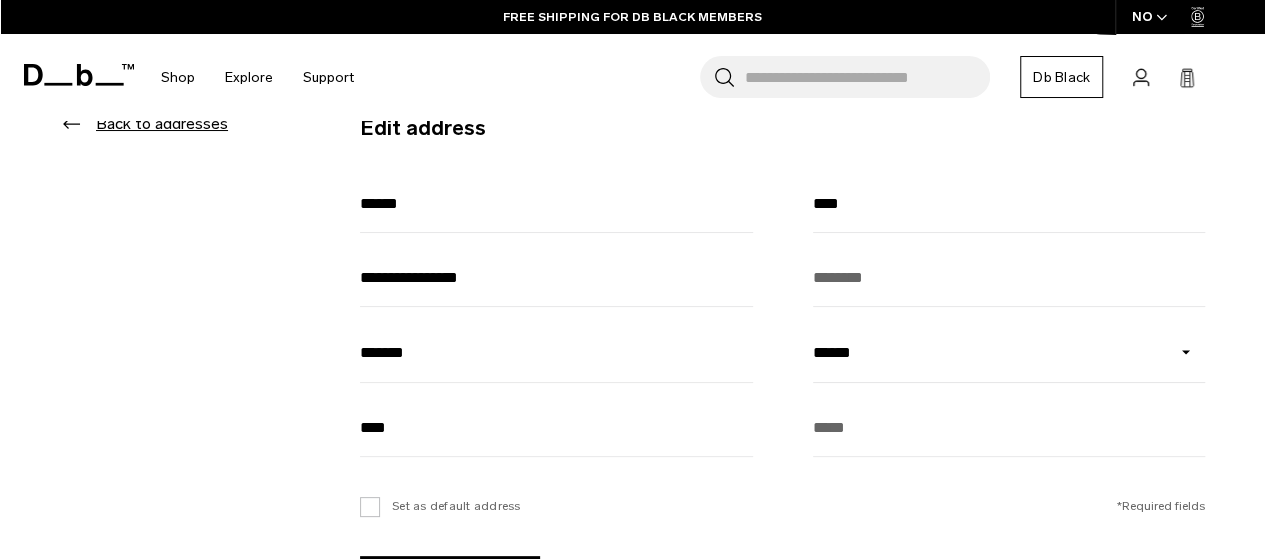 type on "********" 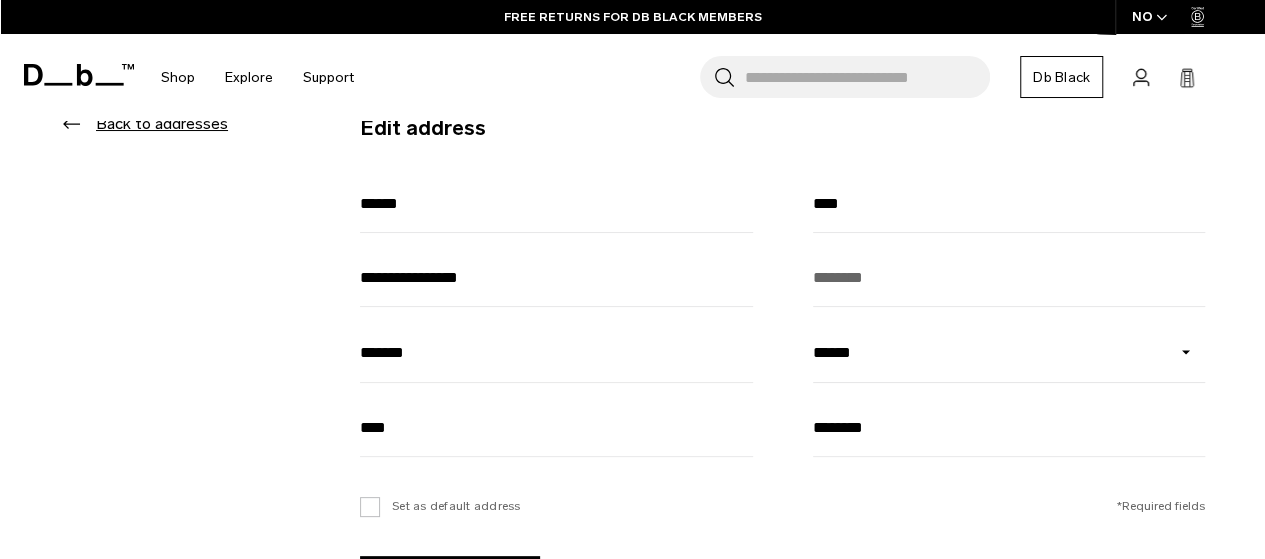 click on "**********" at bounding box center (632, 375) 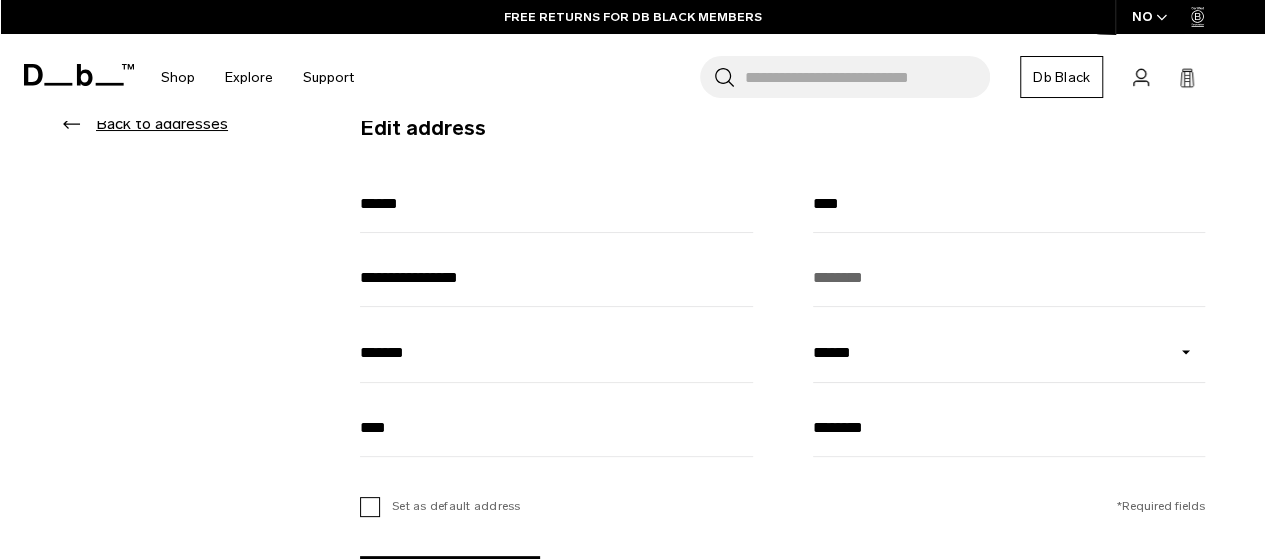 click on "Set as default address" at bounding box center [440, 506] 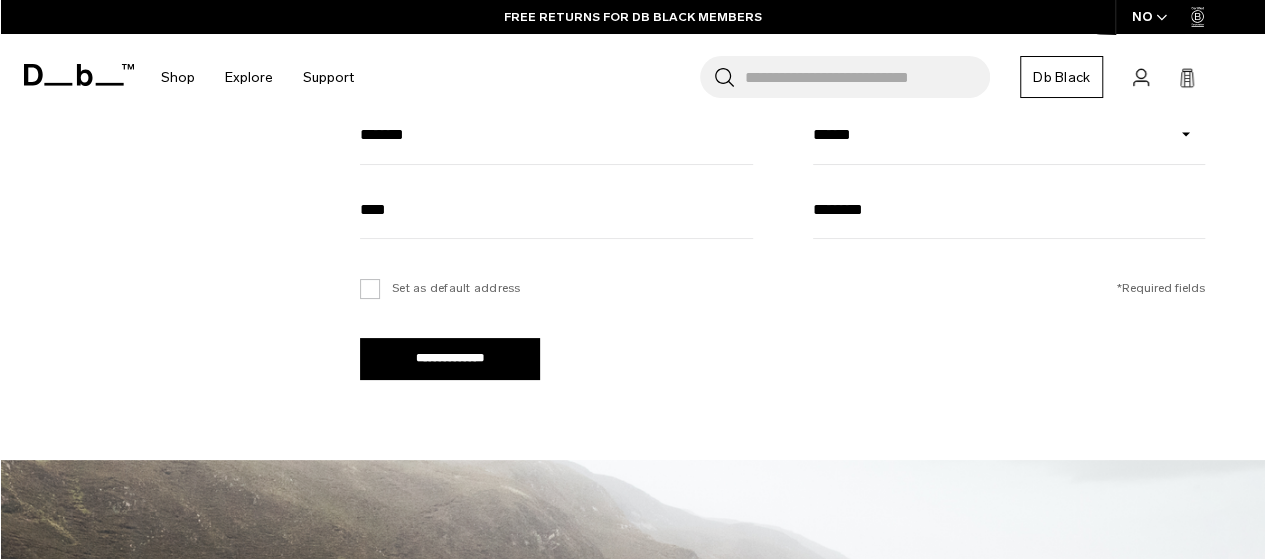 scroll, scrollTop: 662, scrollLeft: 0, axis: vertical 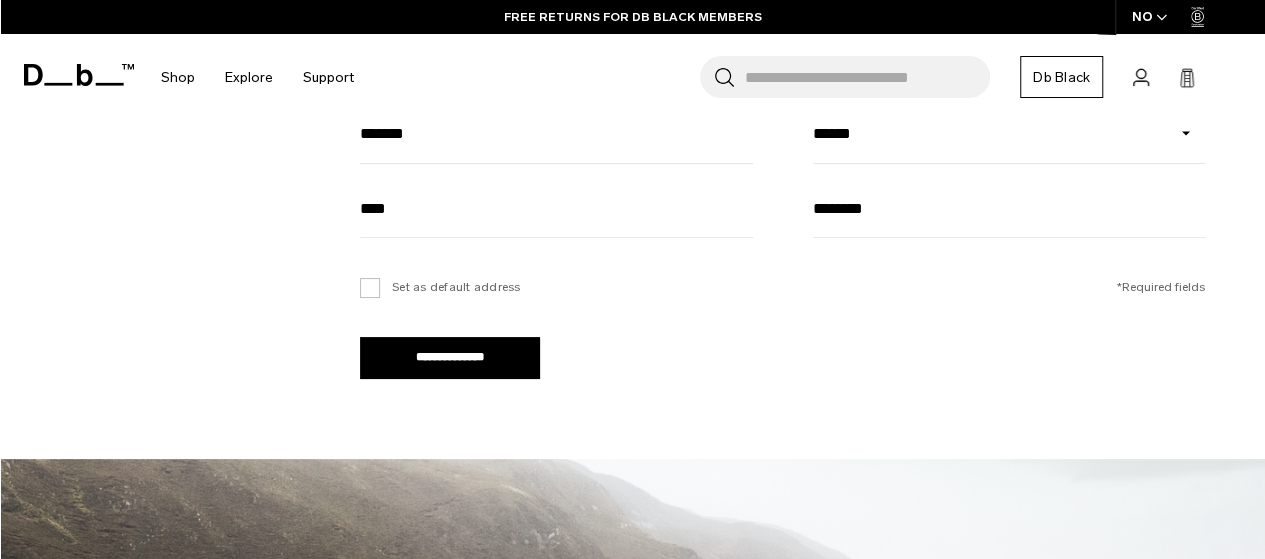 click on "**********" at bounding box center [450, 358] 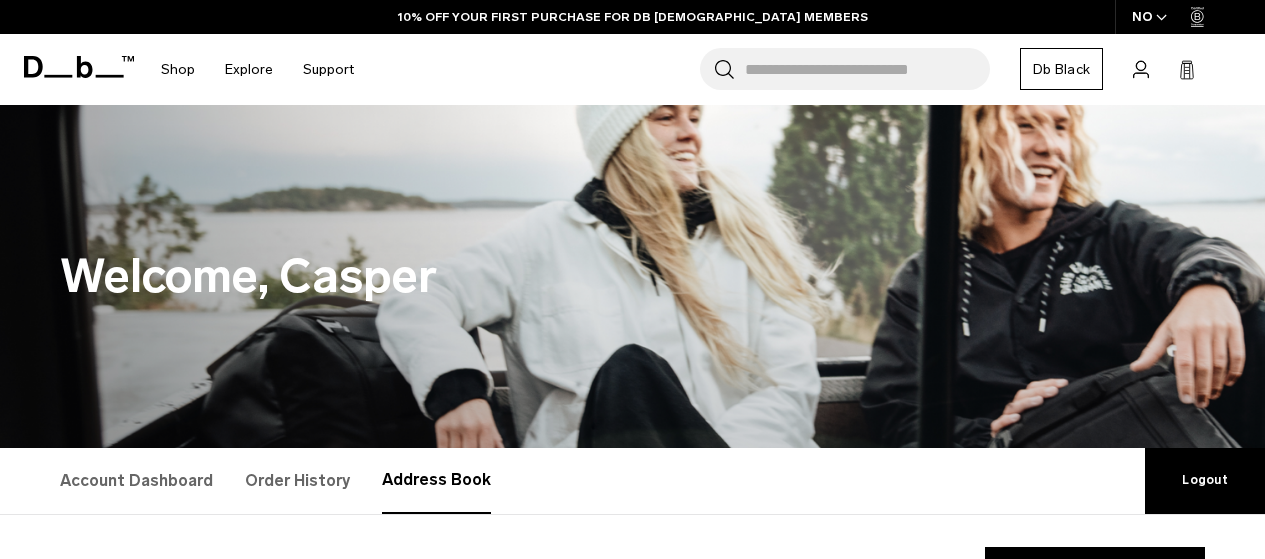 scroll, scrollTop: 300, scrollLeft: 0, axis: vertical 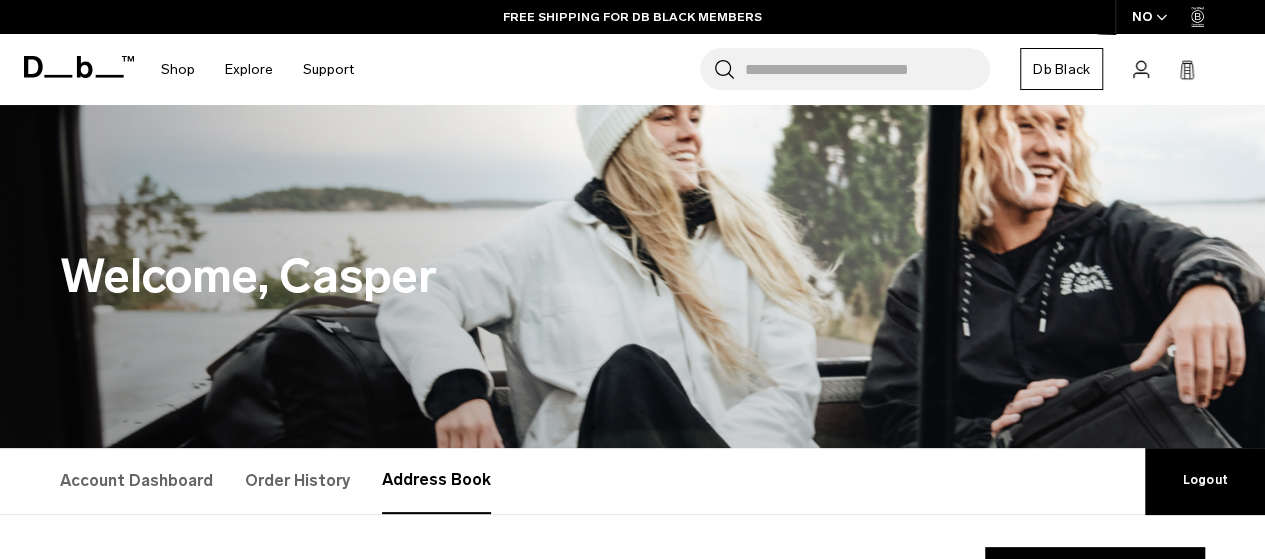 click on "Search for Bags, Luggage..." at bounding box center (867, 69) 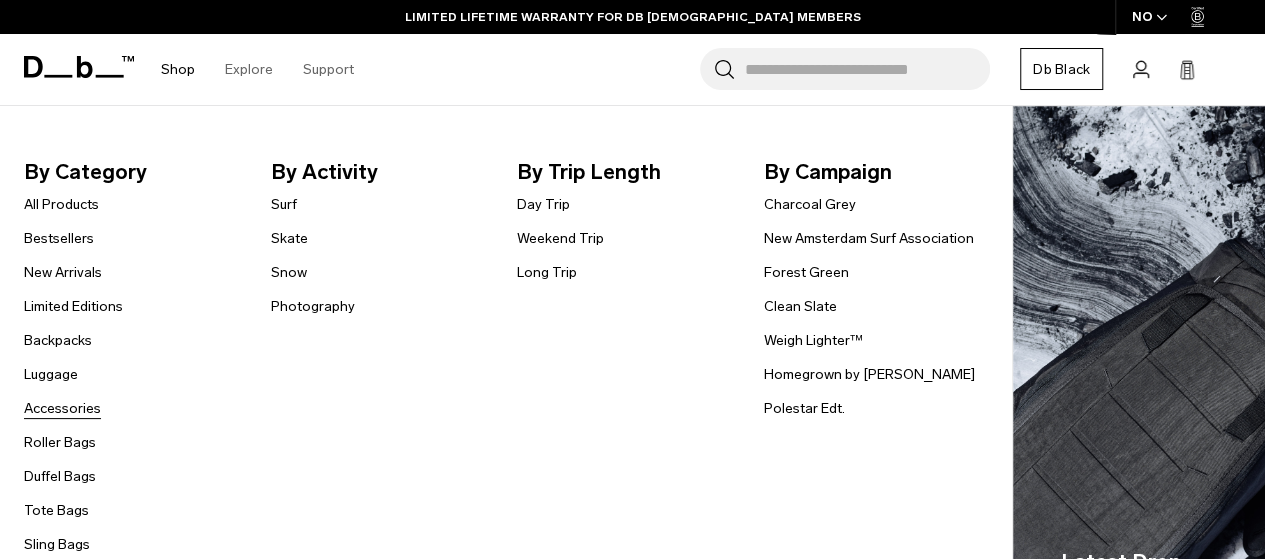 click on "Accessories" at bounding box center (62, 408) 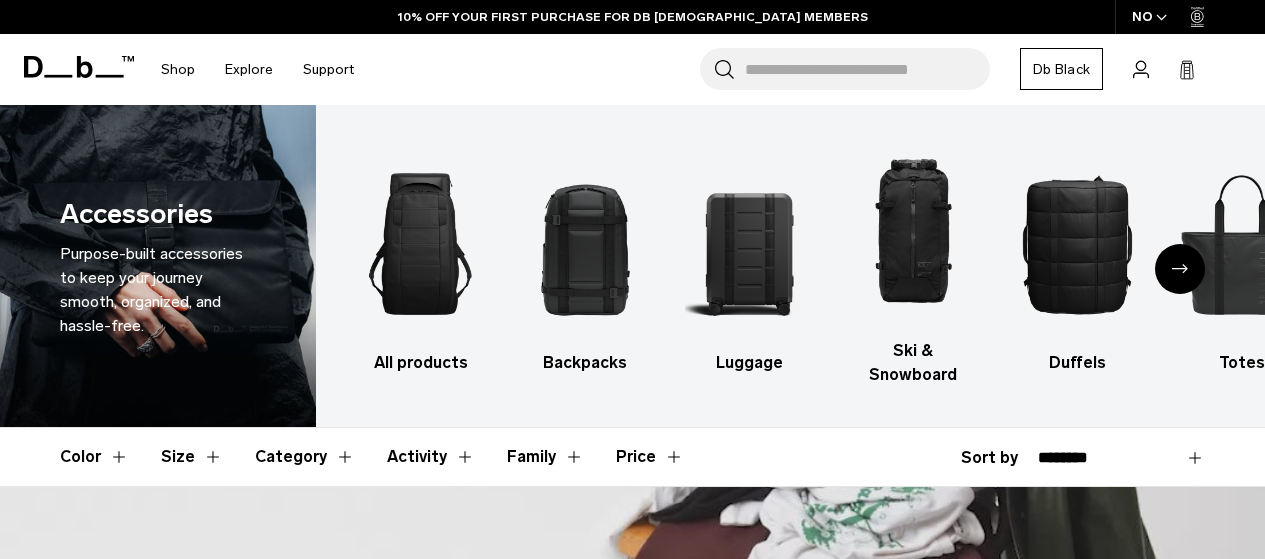 scroll, scrollTop: 0, scrollLeft: 0, axis: both 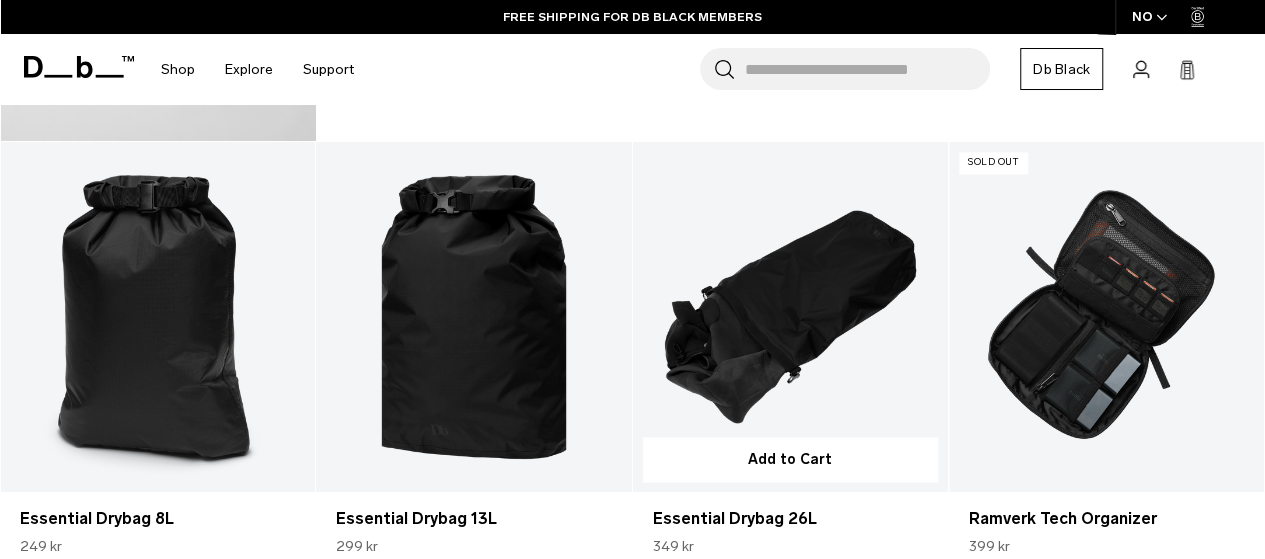 click at bounding box center (790, 317) 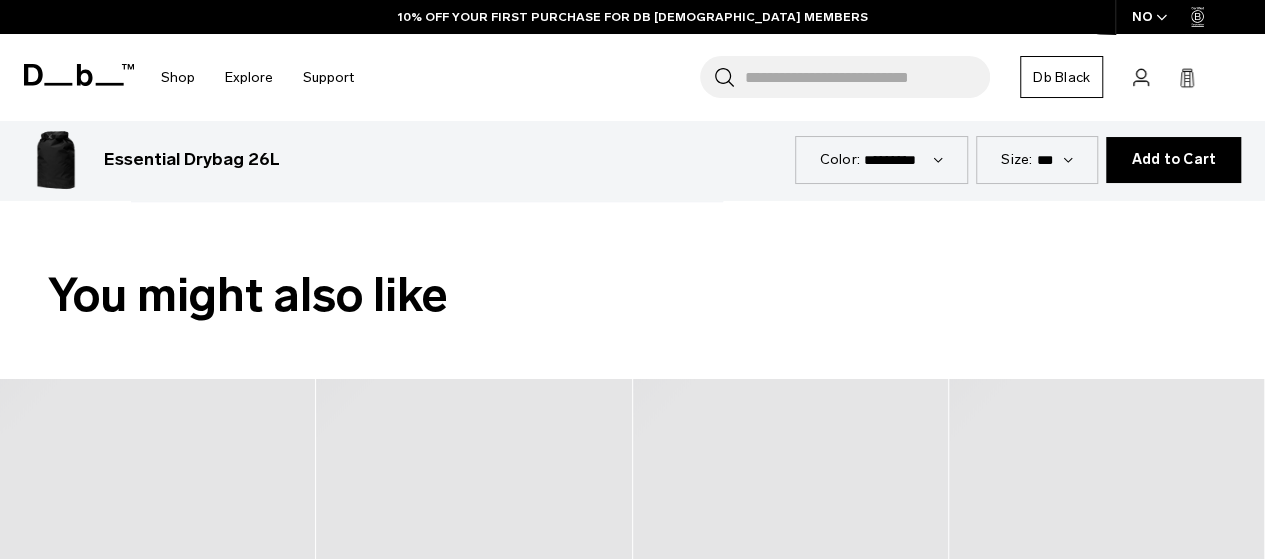 scroll, scrollTop: 219, scrollLeft: 0, axis: vertical 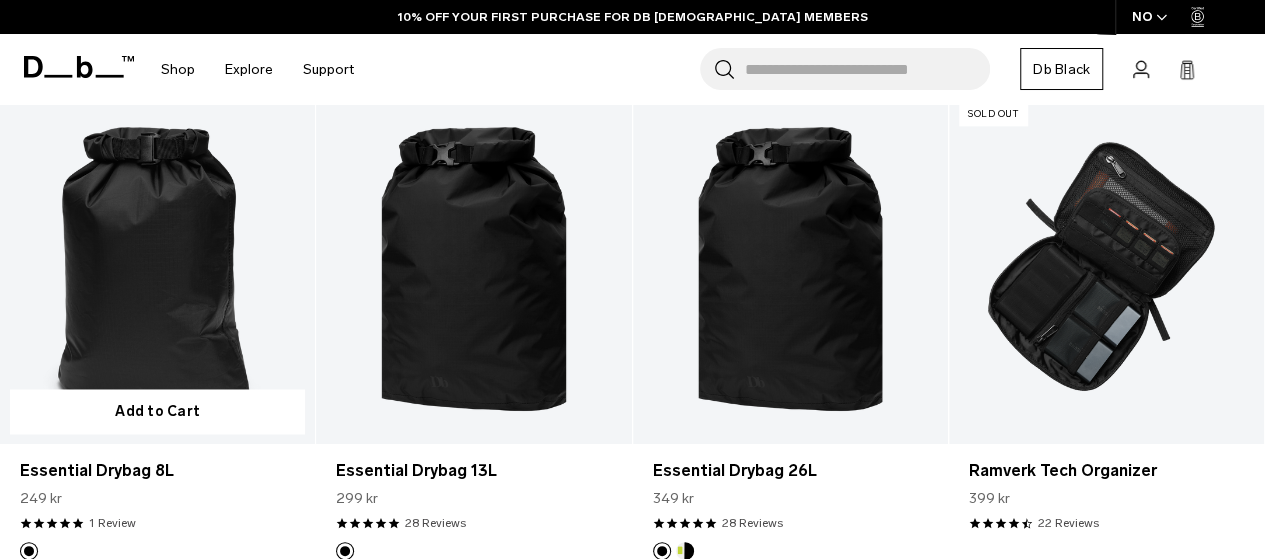 click on "Add to Cart" at bounding box center [157, 411] 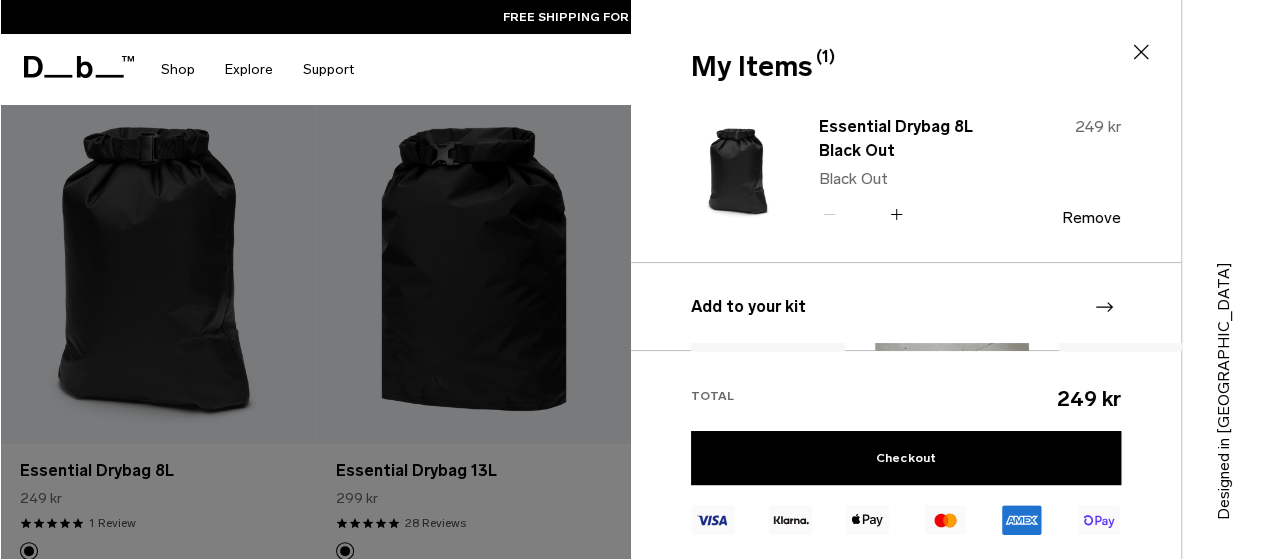 click 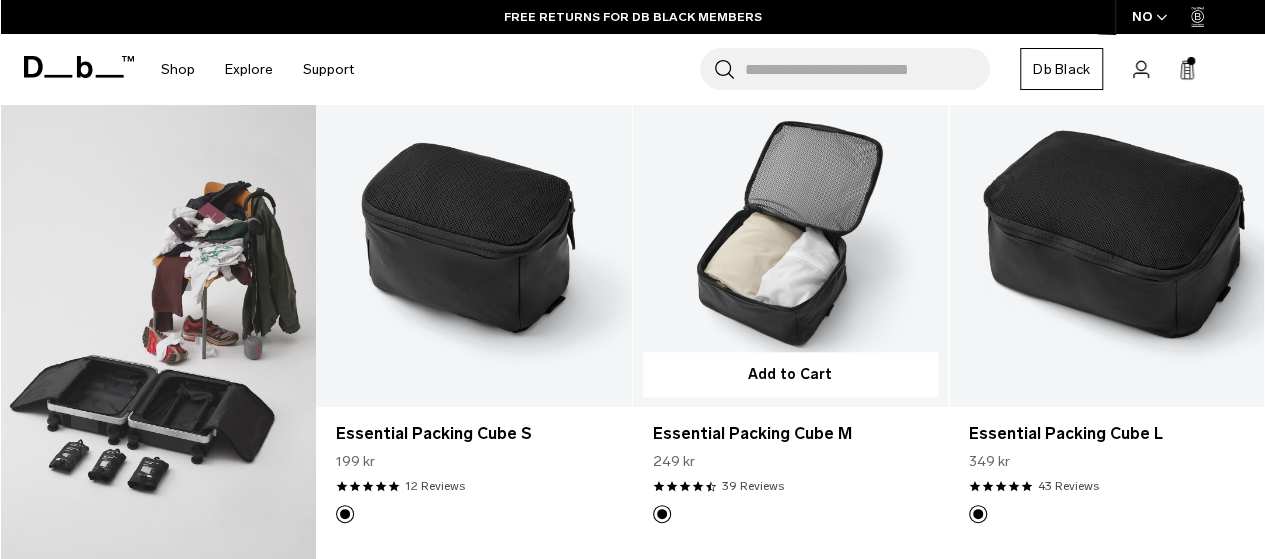 scroll, scrollTop: 940, scrollLeft: 0, axis: vertical 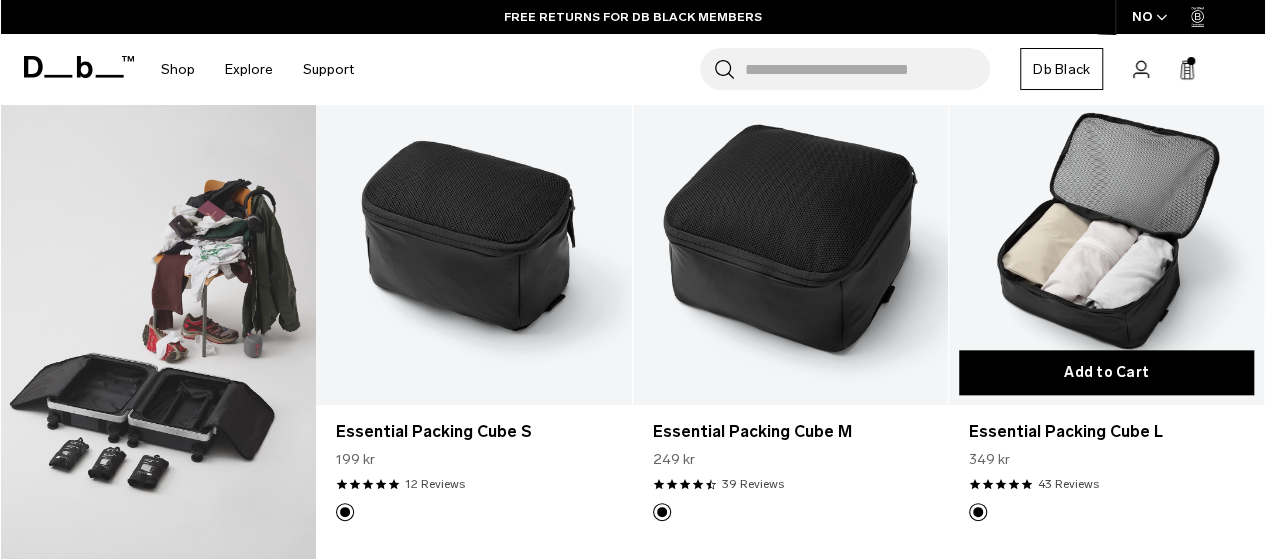 click on "Add to Cart" at bounding box center [1106, 372] 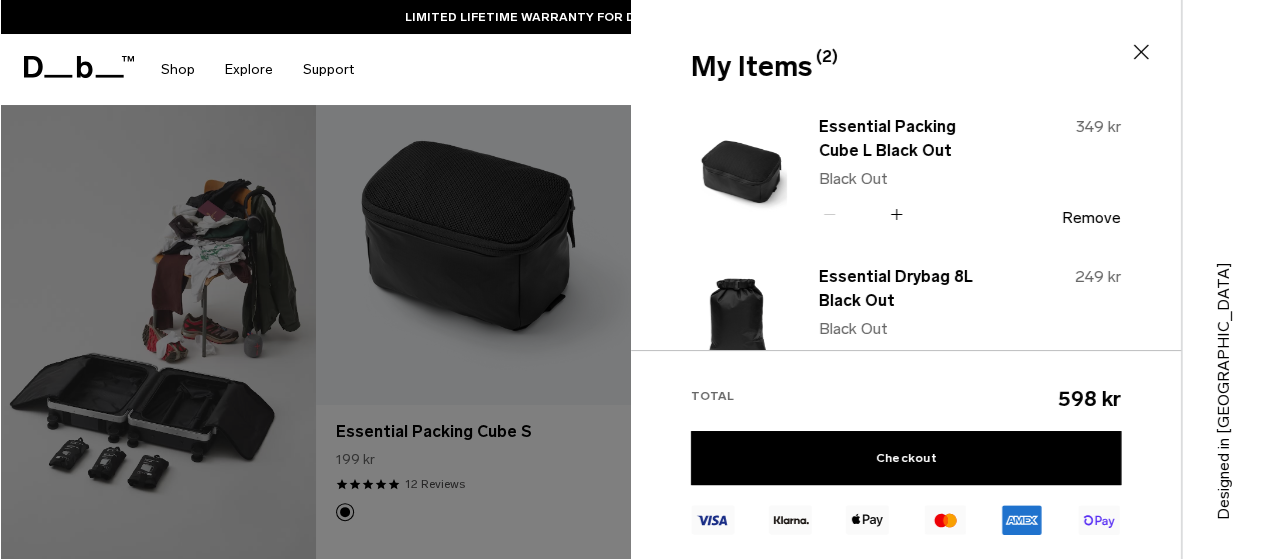 click on "Search for Bags, Luggage...
Search
Close
Trending Products
All Products
Hugger Backpack 30L Black Out
2.299 kr
Ramverk Front-access Carry-on Black Out" at bounding box center (809, 69) 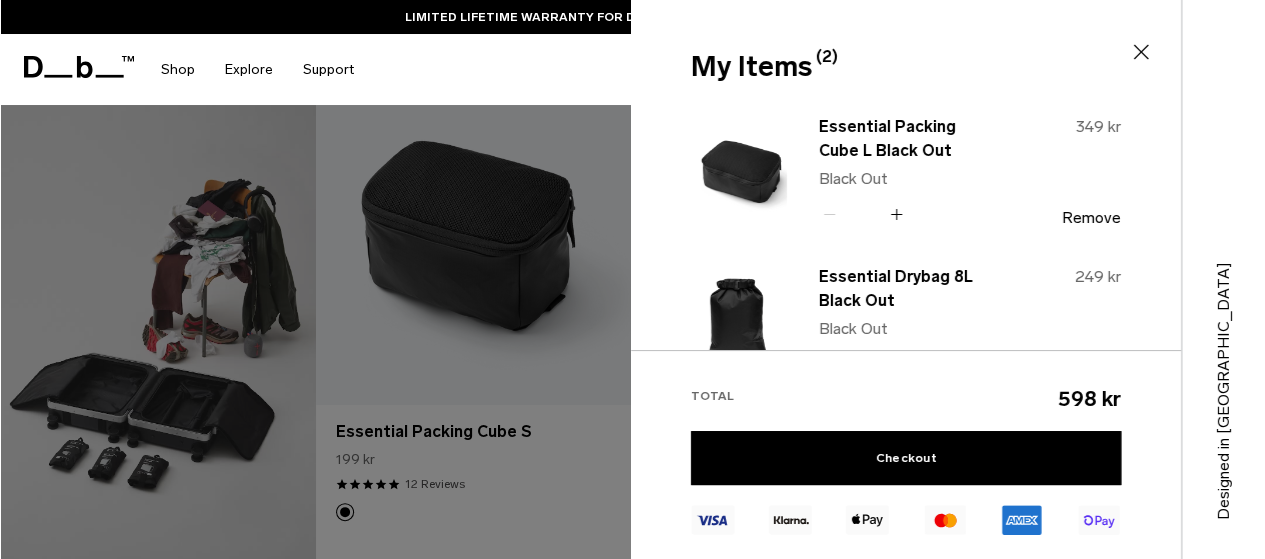 click at bounding box center (632, 279) 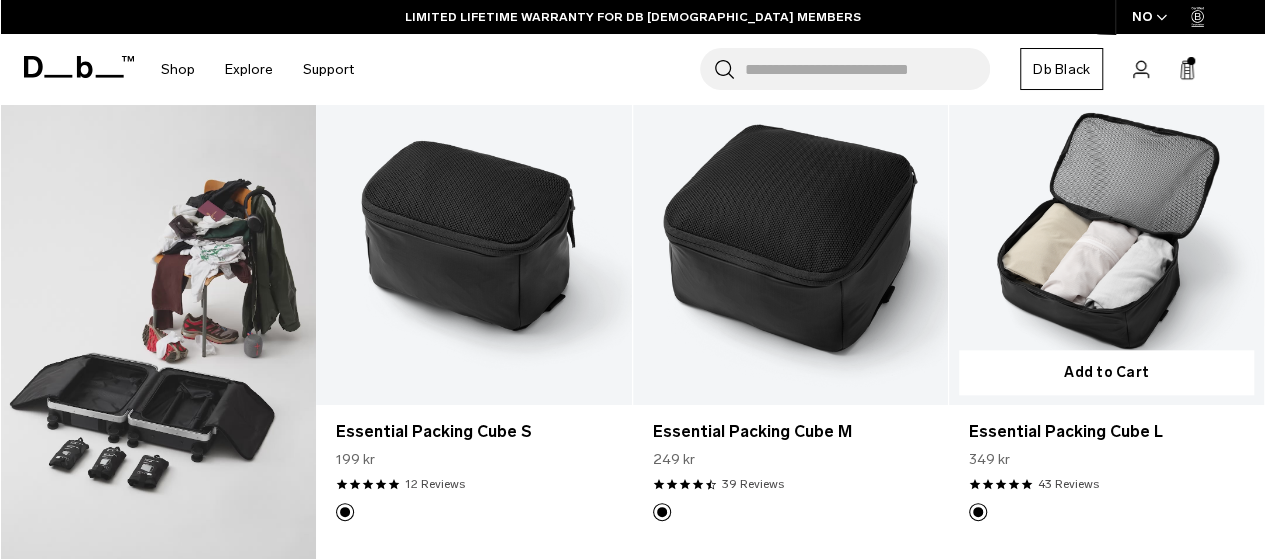 click at bounding box center (1106, 229) 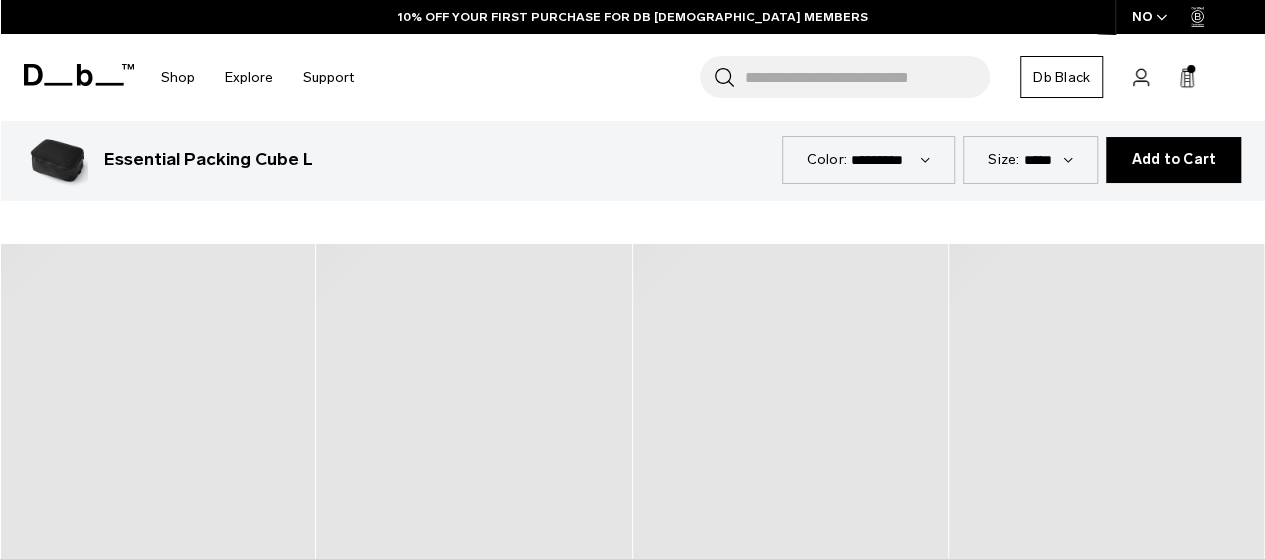 scroll, scrollTop: 606, scrollLeft: 0, axis: vertical 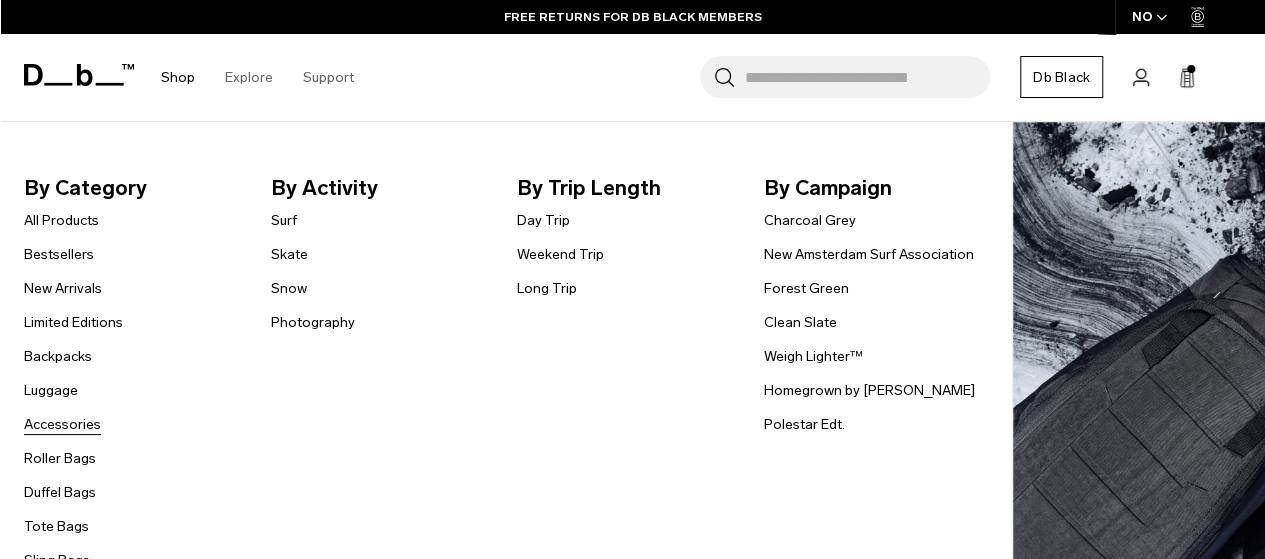 click on "Accessories" at bounding box center (62, 424) 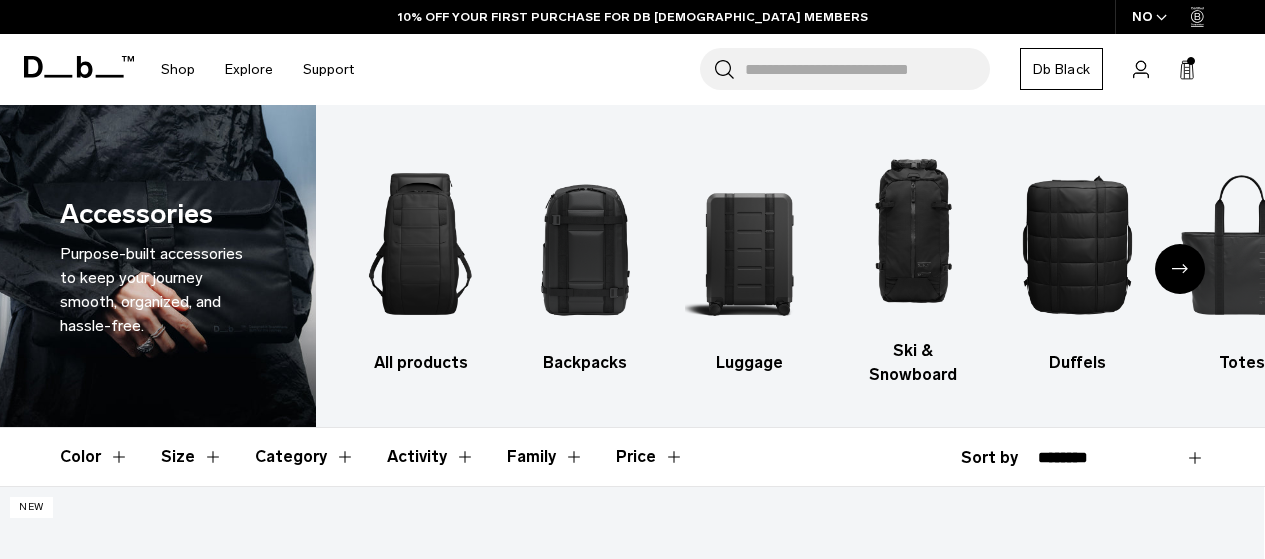 scroll, scrollTop: 0, scrollLeft: 0, axis: both 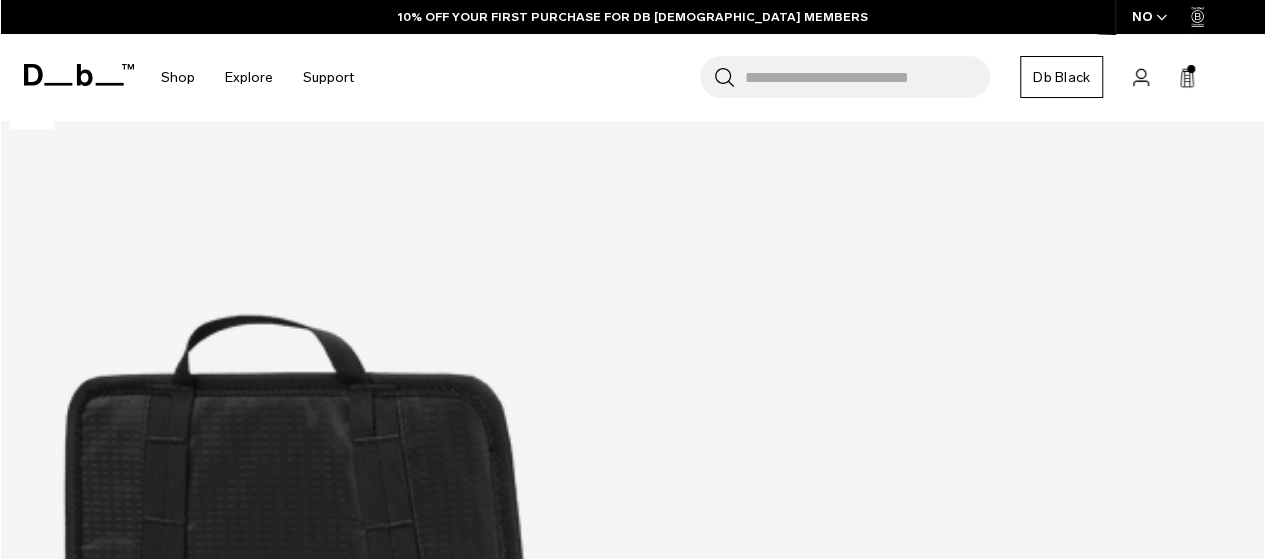 click at bounding box center [632, 7027] 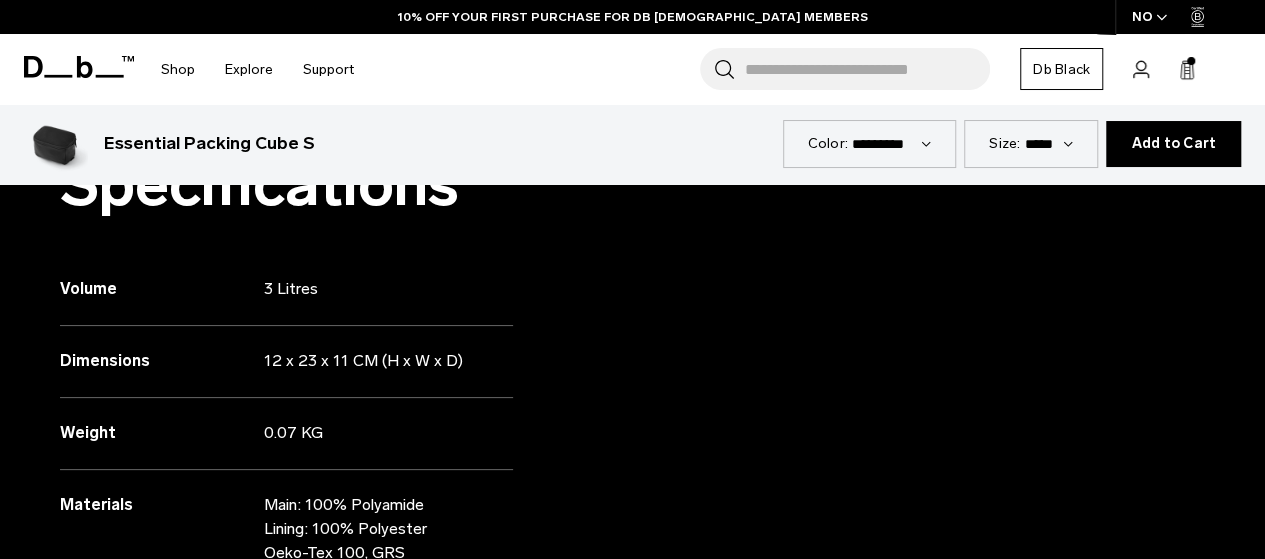 scroll, scrollTop: 1523, scrollLeft: 0, axis: vertical 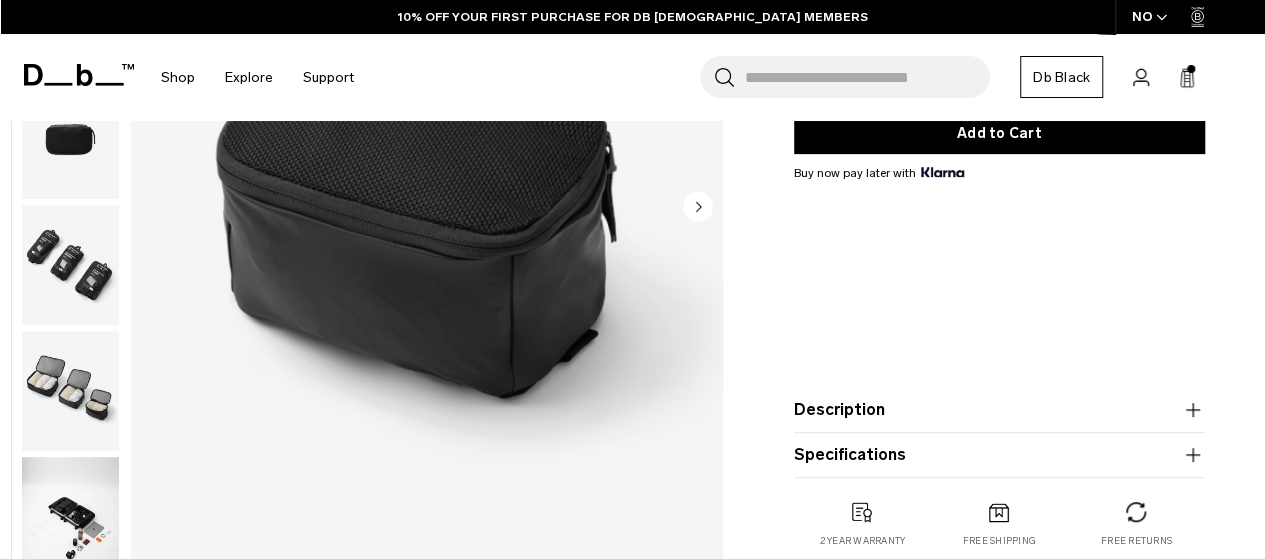 click on "Specifications" at bounding box center [999, 455] 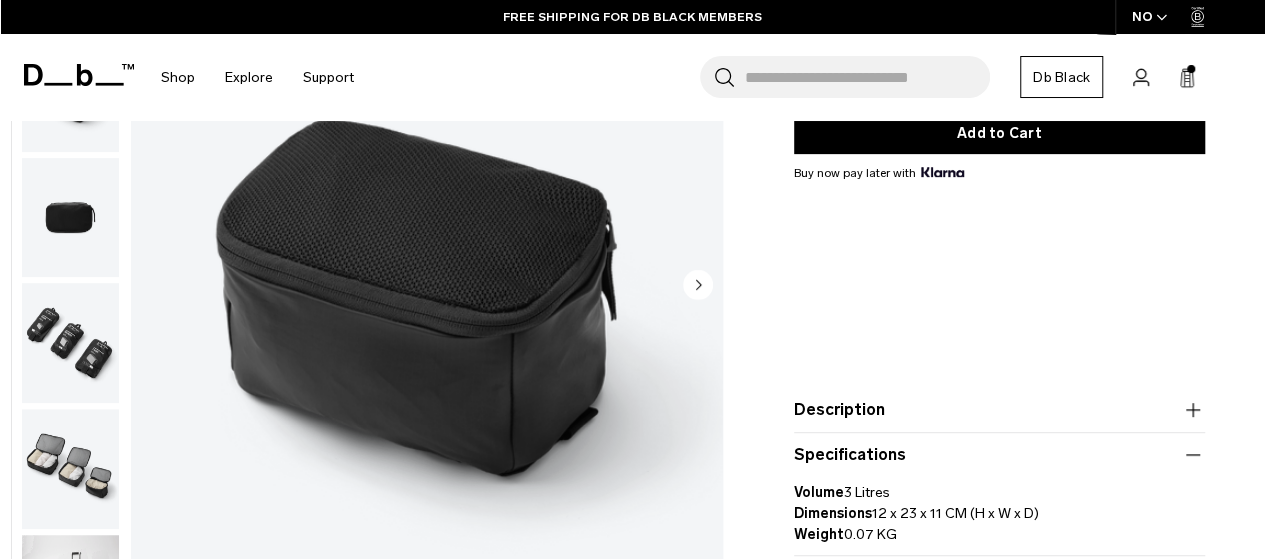 click on "Specifications" at bounding box center (999, 455) 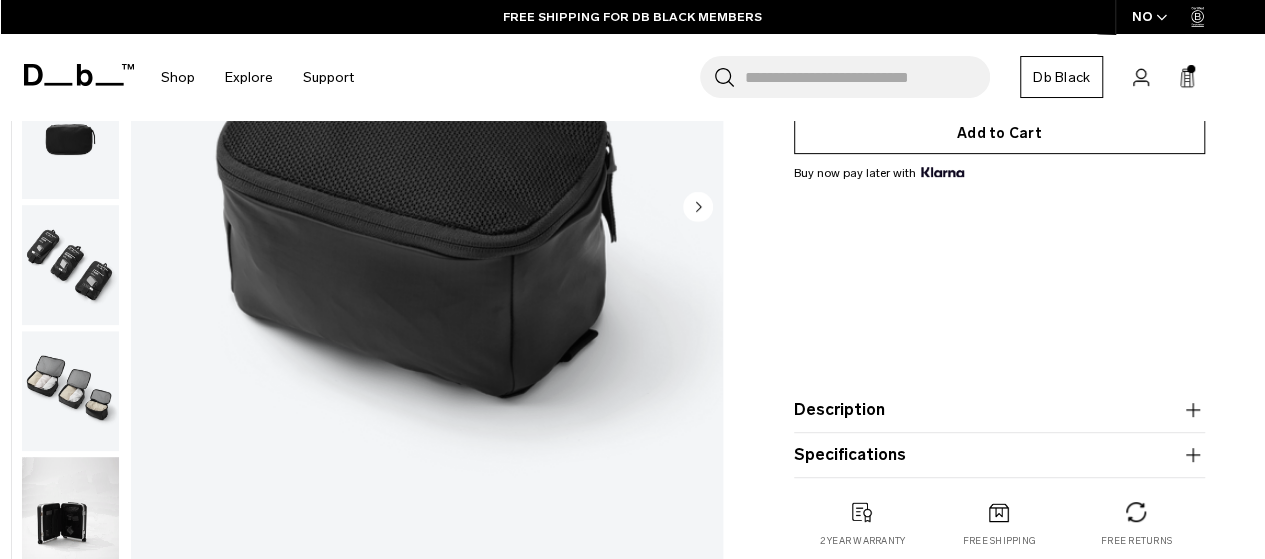 click on "Add to Cart" at bounding box center (999, 133) 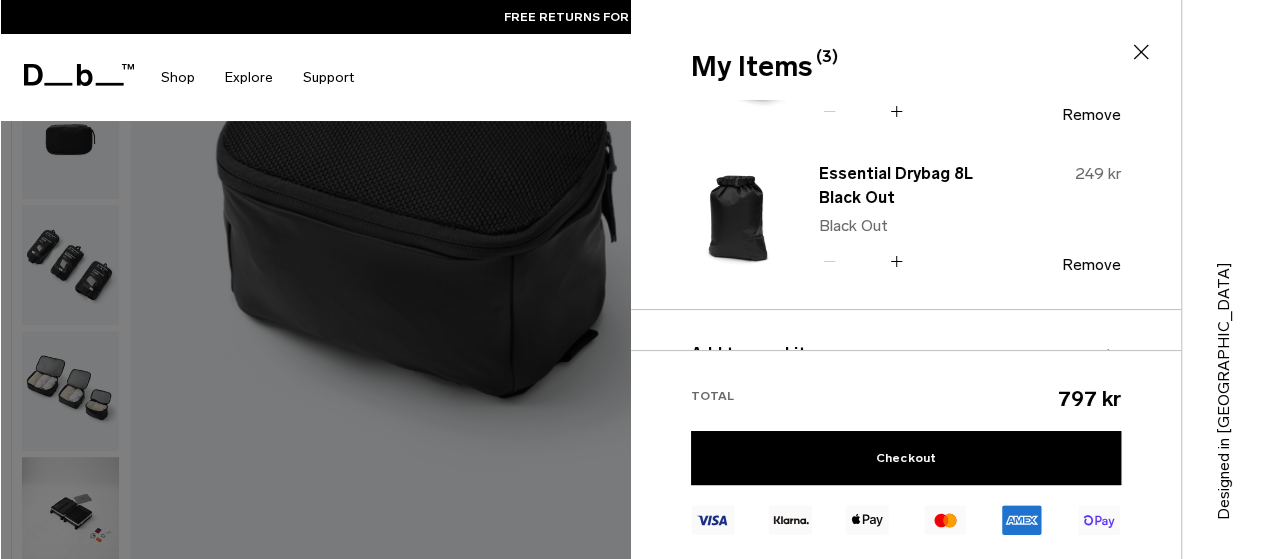 scroll, scrollTop: 252, scrollLeft: 0, axis: vertical 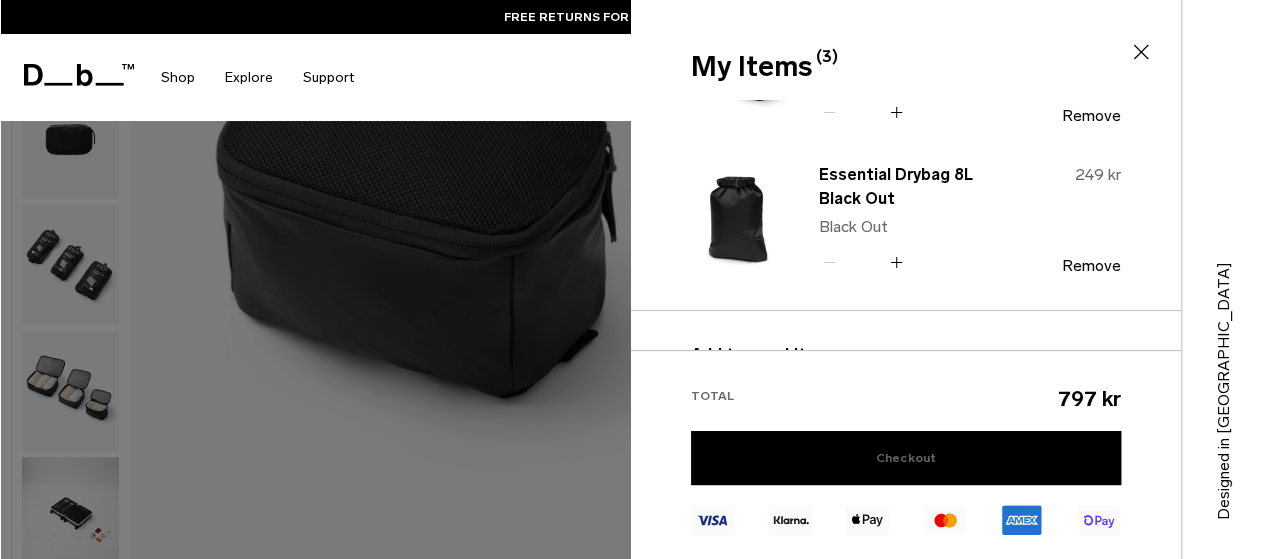 click on "Checkout" at bounding box center [906, 458] 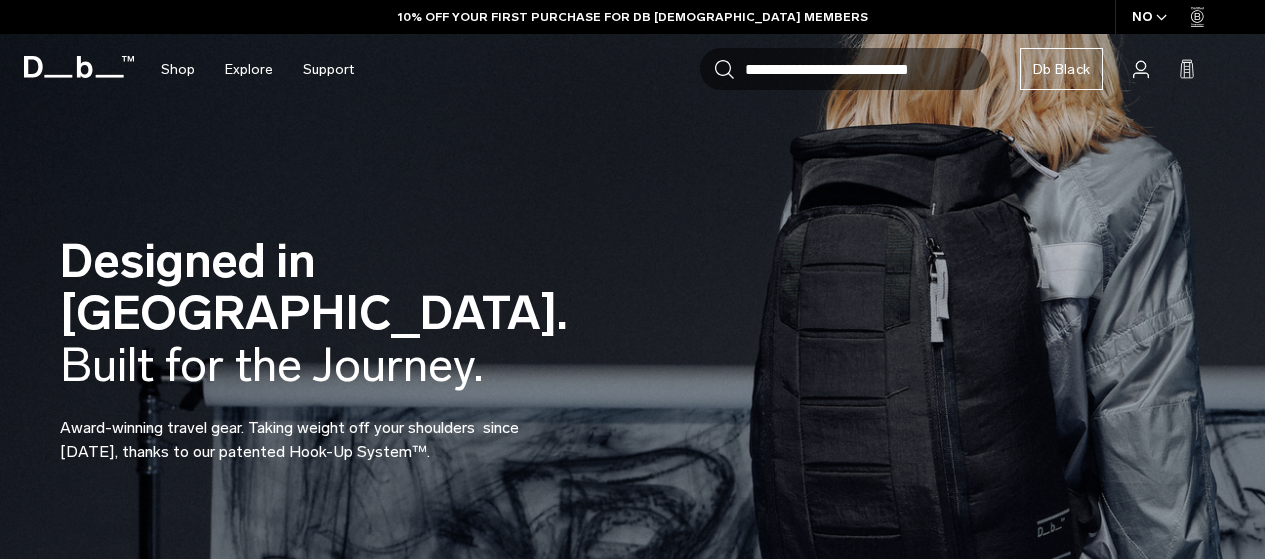 scroll, scrollTop: 0, scrollLeft: 0, axis: both 